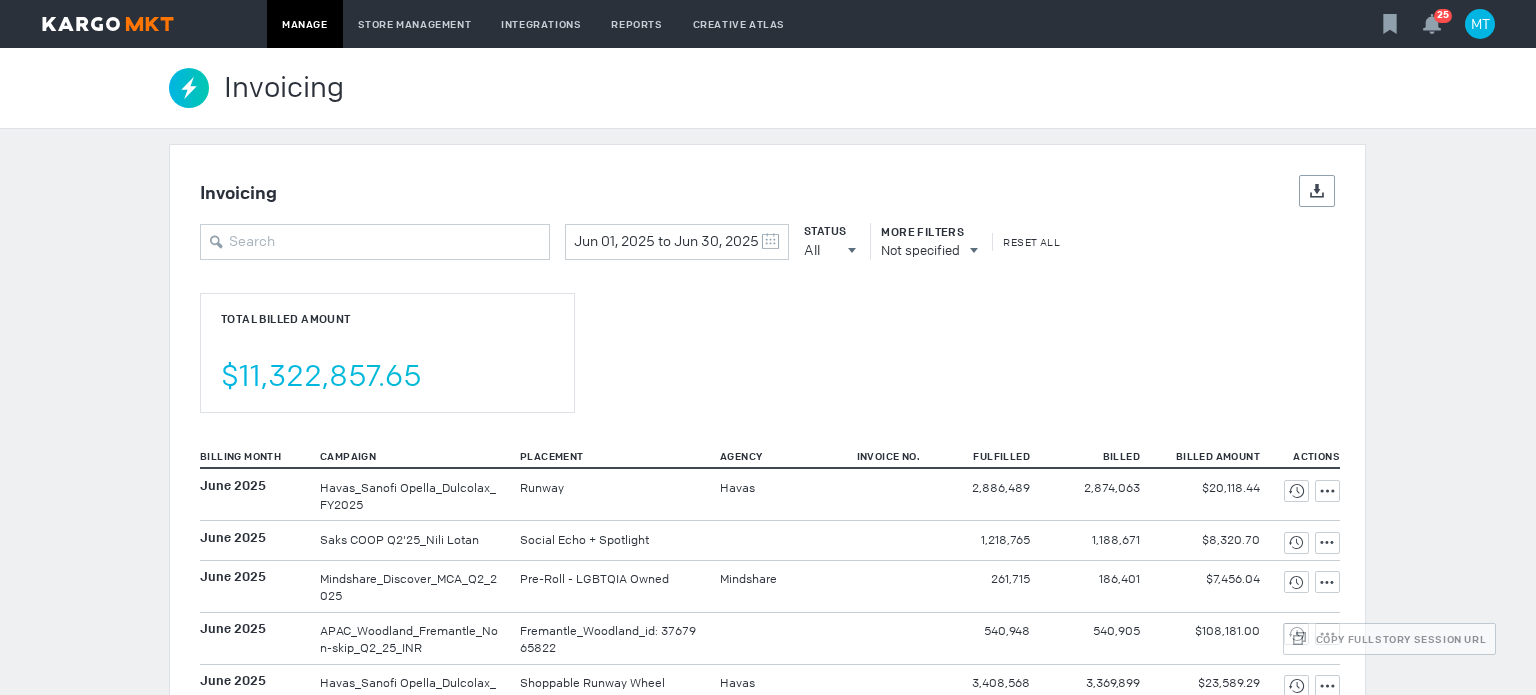 scroll, scrollTop: 0, scrollLeft: 0, axis: both 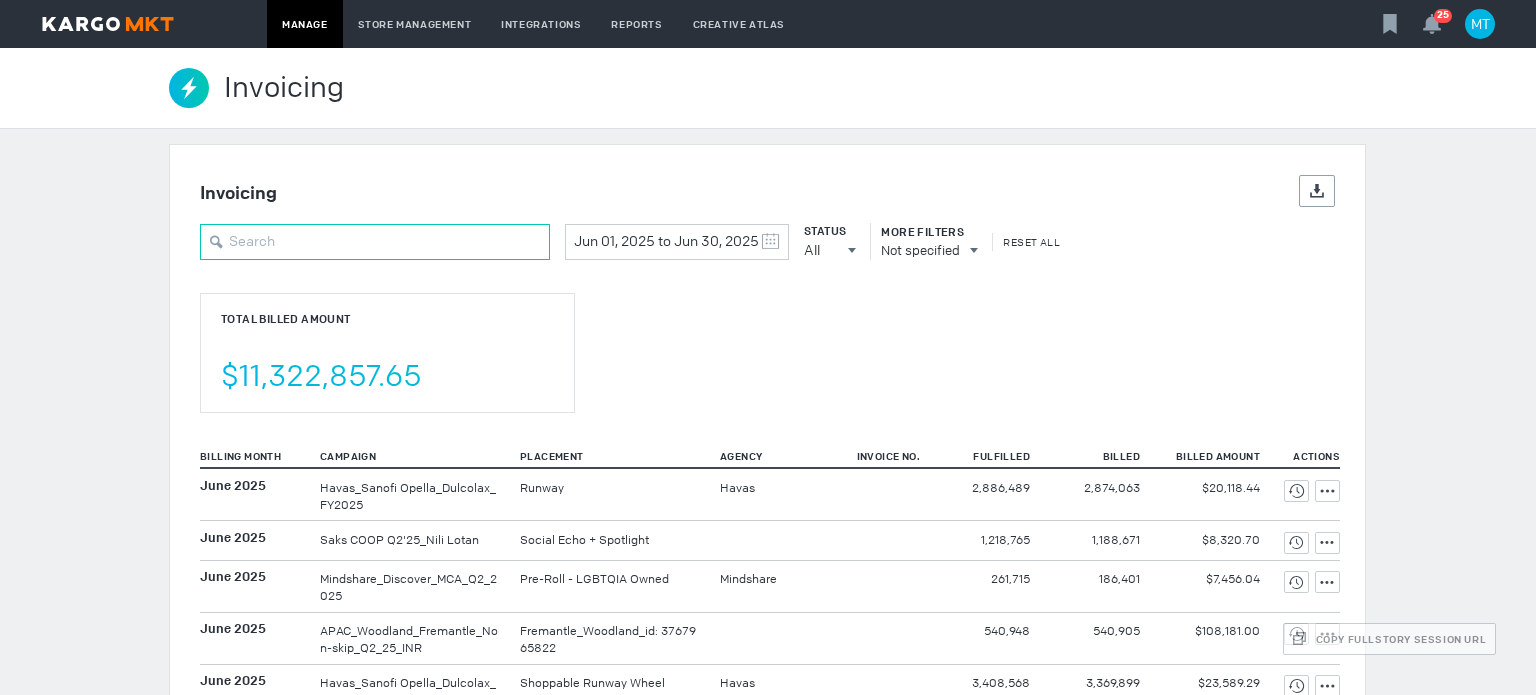 click at bounding box center (375, 242) 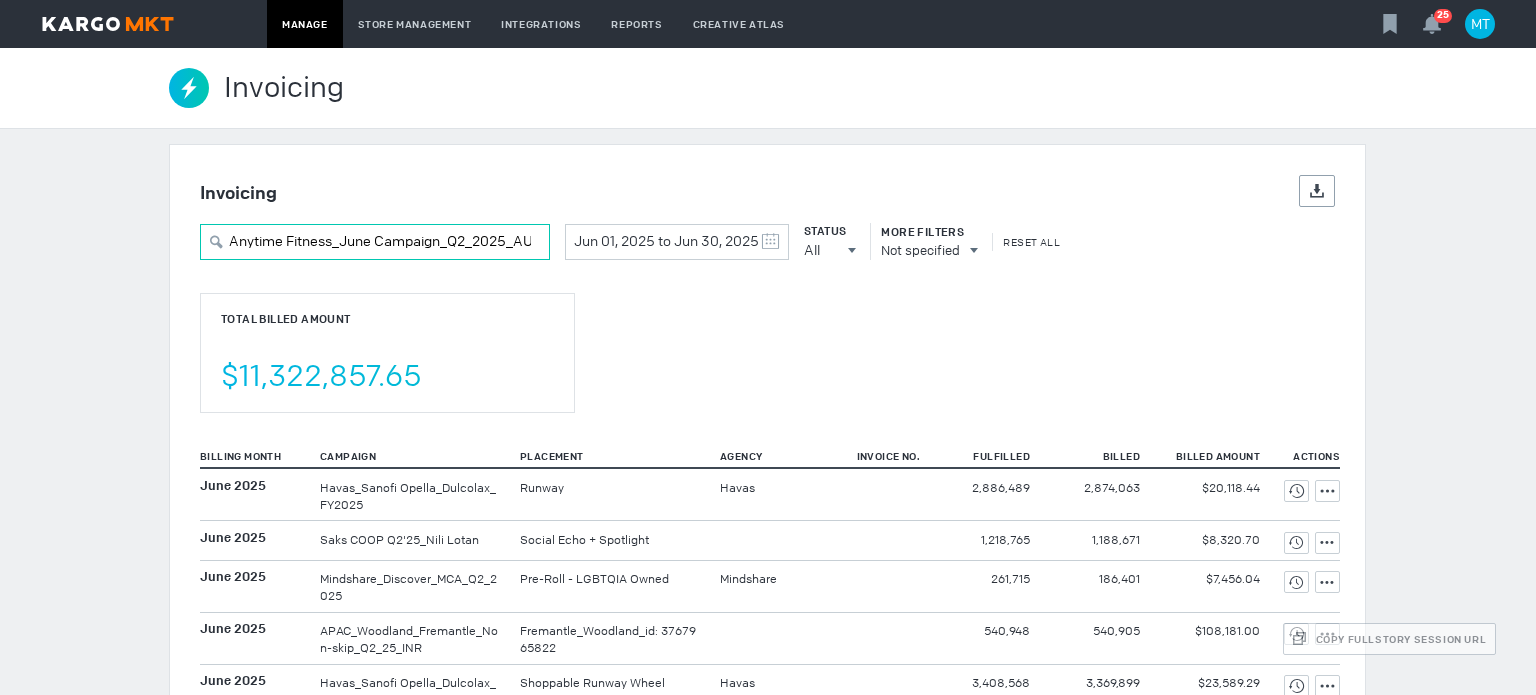 scroll, scrollTop: 0, scrollLeft: 13, axis: horizontal 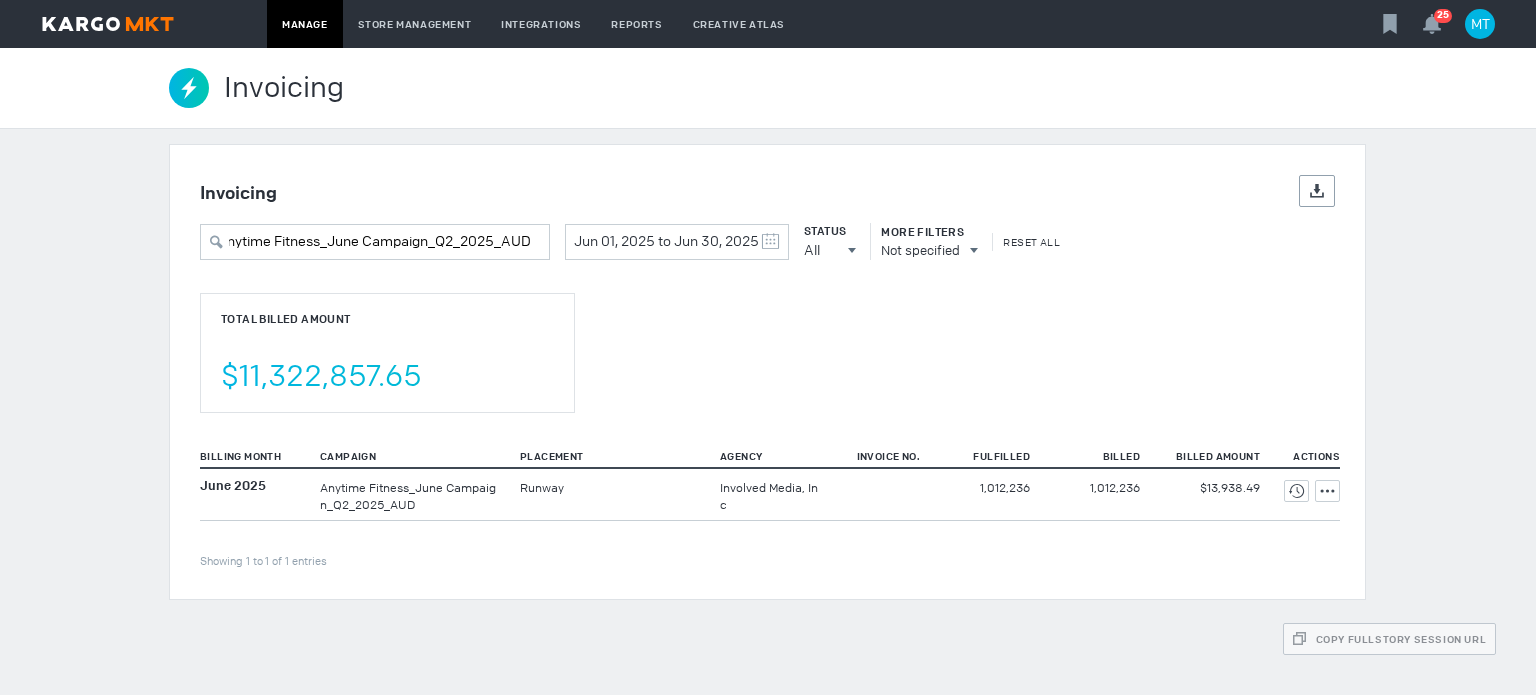 click on "Total Billed Amount $11,322,857.65" at bounding box center (387, 353) 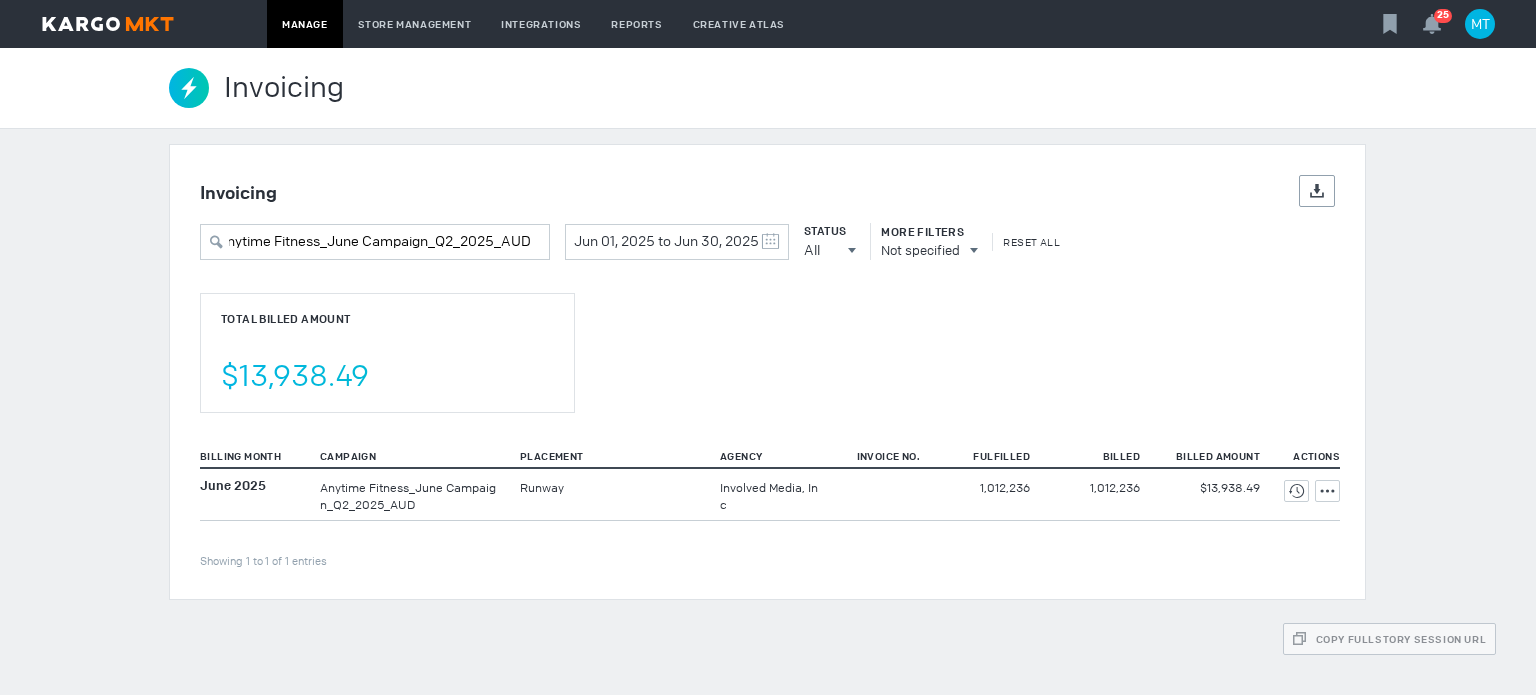 scroll, scrollTop: 0, scrollLeft: 0, axis: both 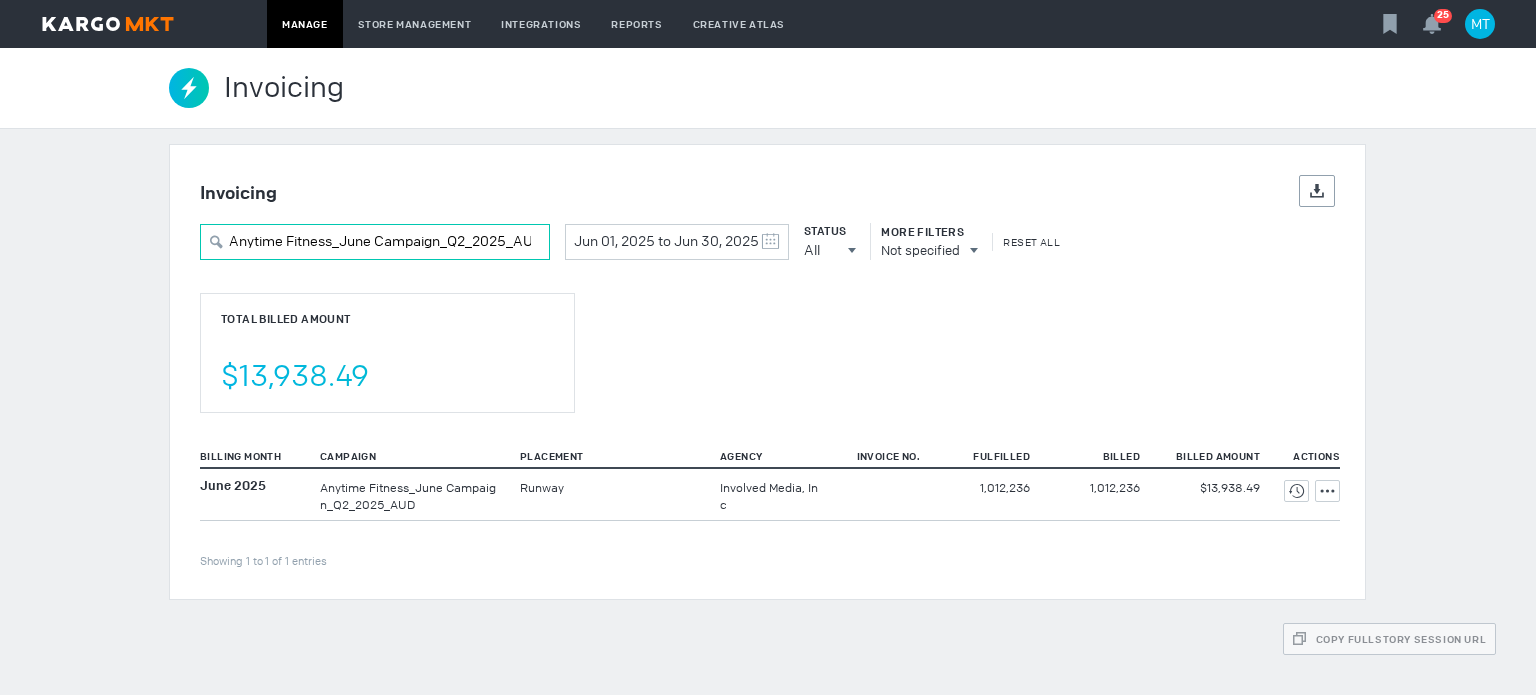 click on "Anytime Fitness_June Campaign_Q2_2025_AUD" at bounding box center [375, 242] 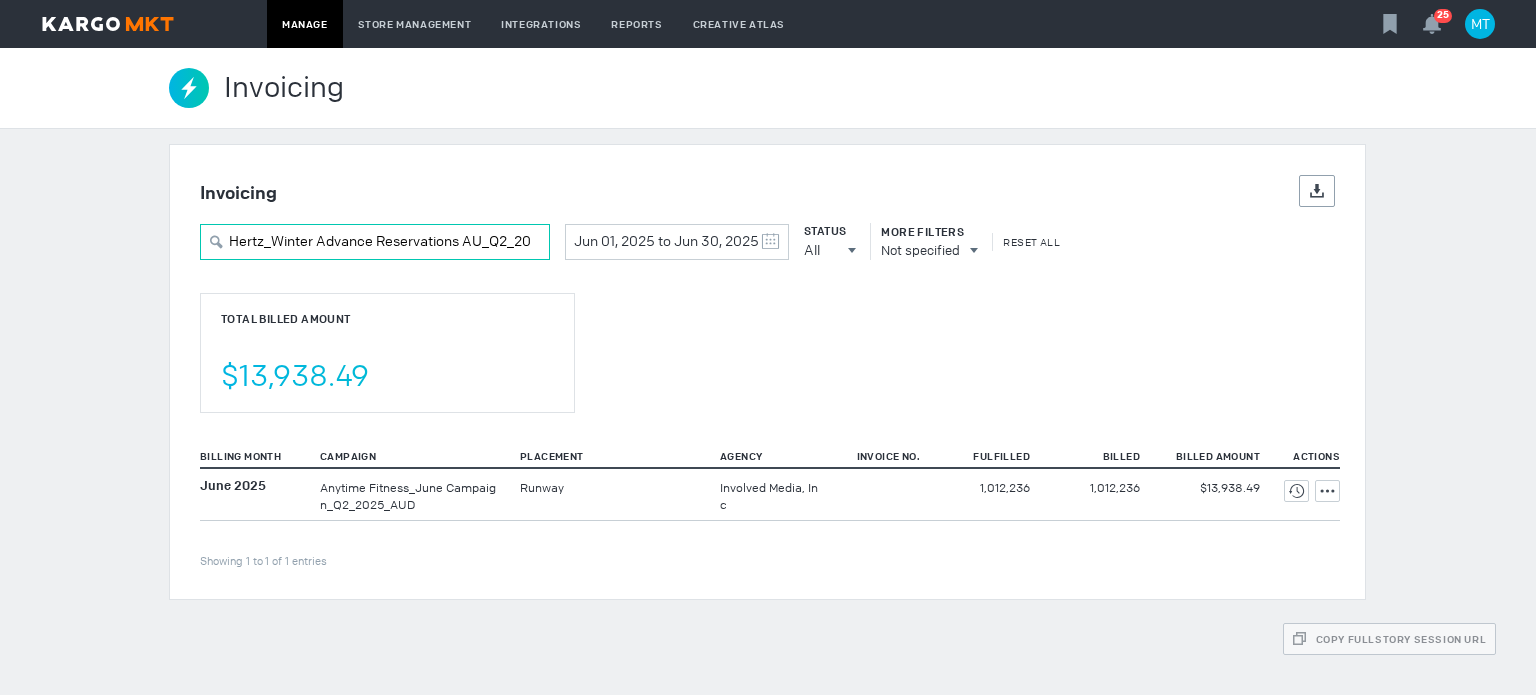 scroll, scrollTop: 0, scrollLeft: 52, axis: horizontal 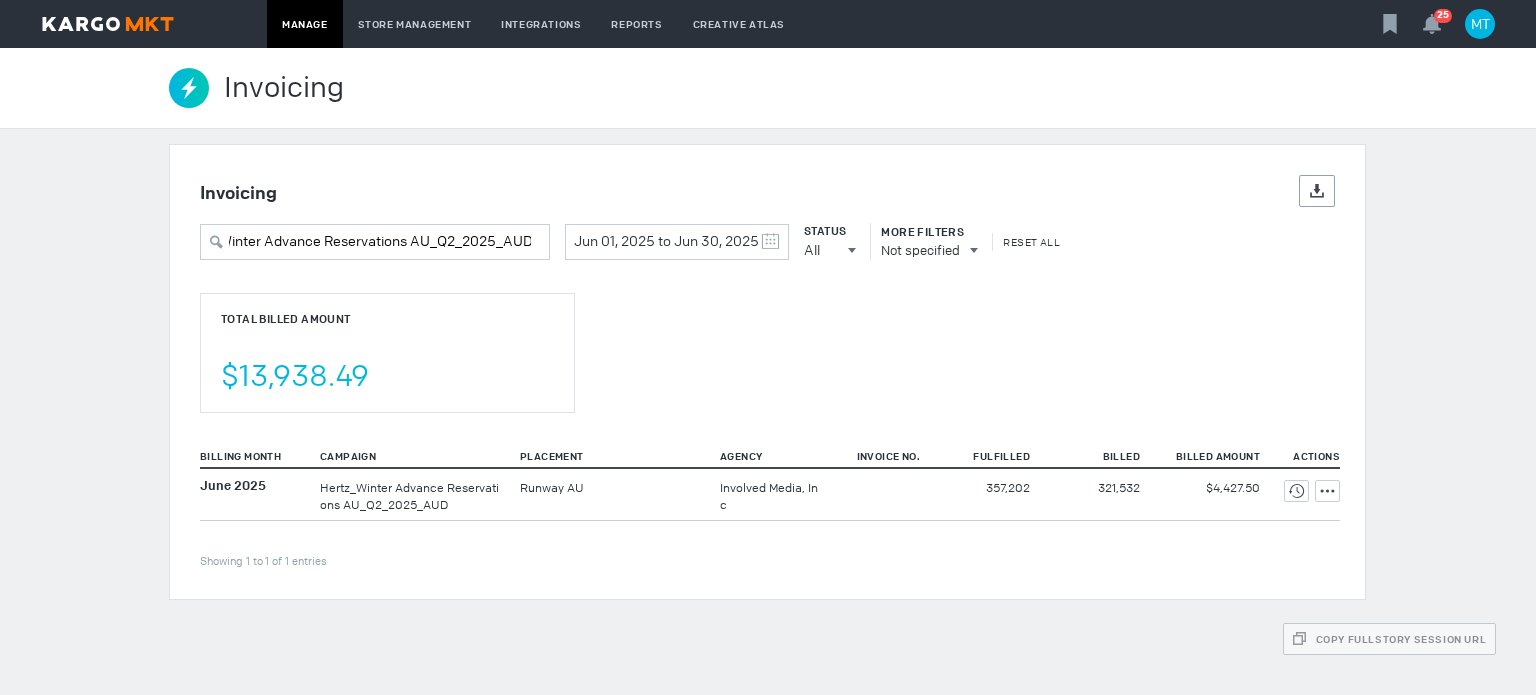 click on "Total Billed Amount $13,938.49" at bounding box center [767, 337] 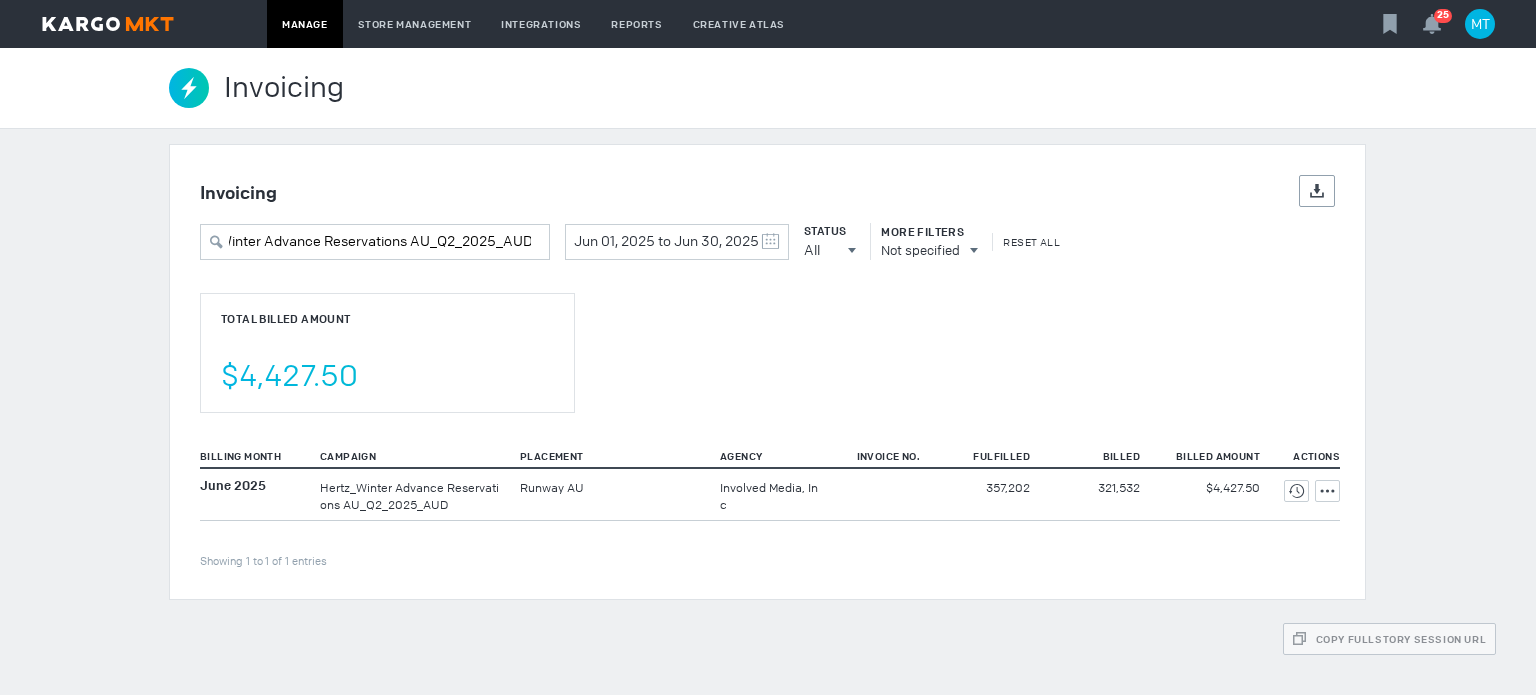 scroll, scrollTop: 0, scrollLeft: 0, axis: both 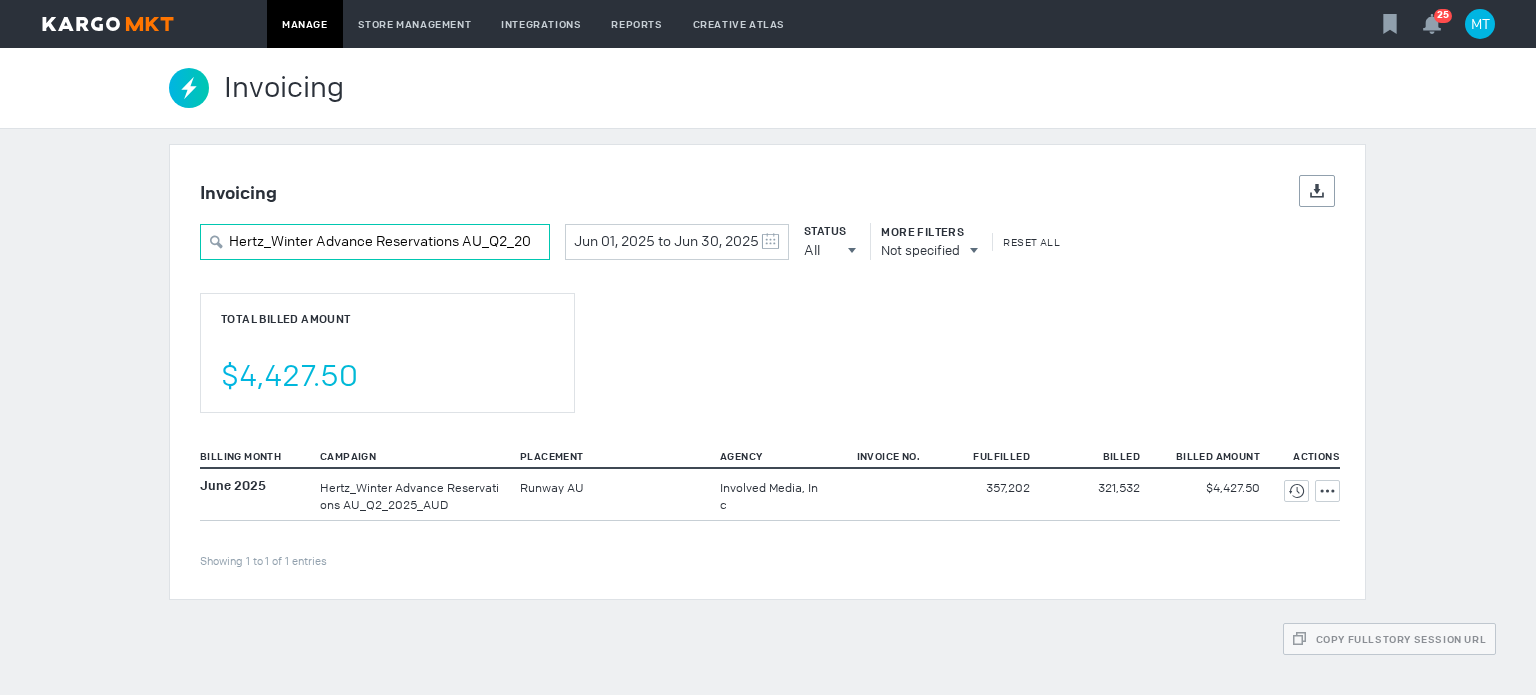 click on "Hertz_Winter Advance Reservations AU_Q2_2025_AUD" at bounding box center (375, 242) 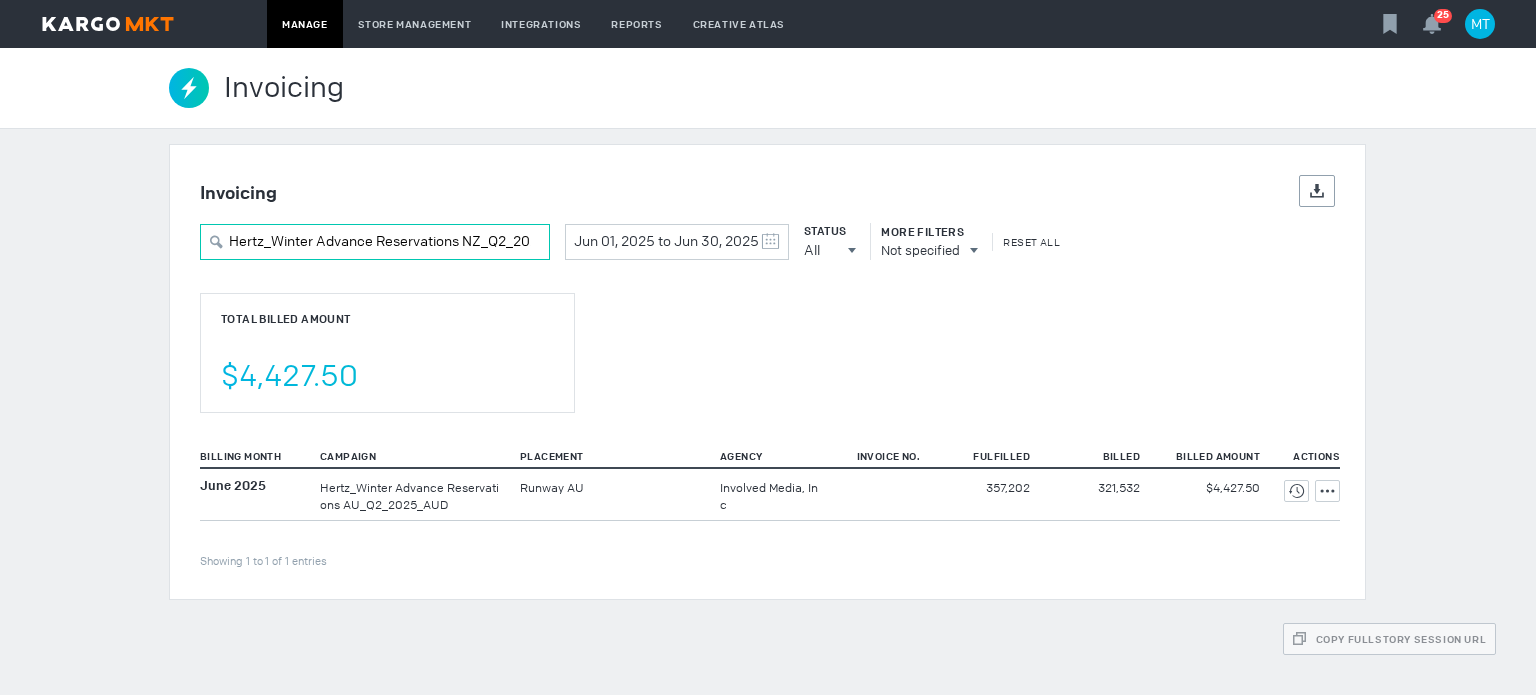 scroll, scrollTop: 0, scrollLeft: 52, axis: horizontal 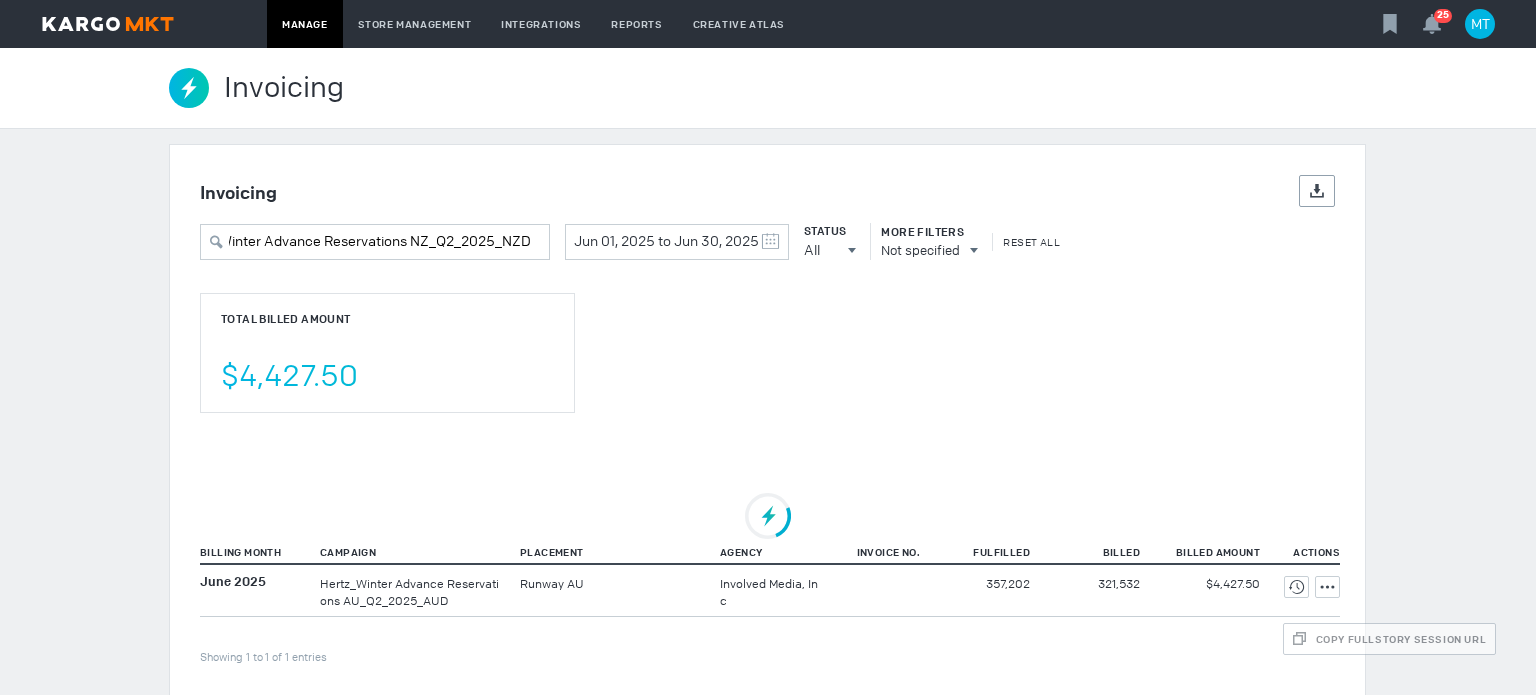 click on "Total Billed Amount $4,427.50" at bounding box center (387, 353) 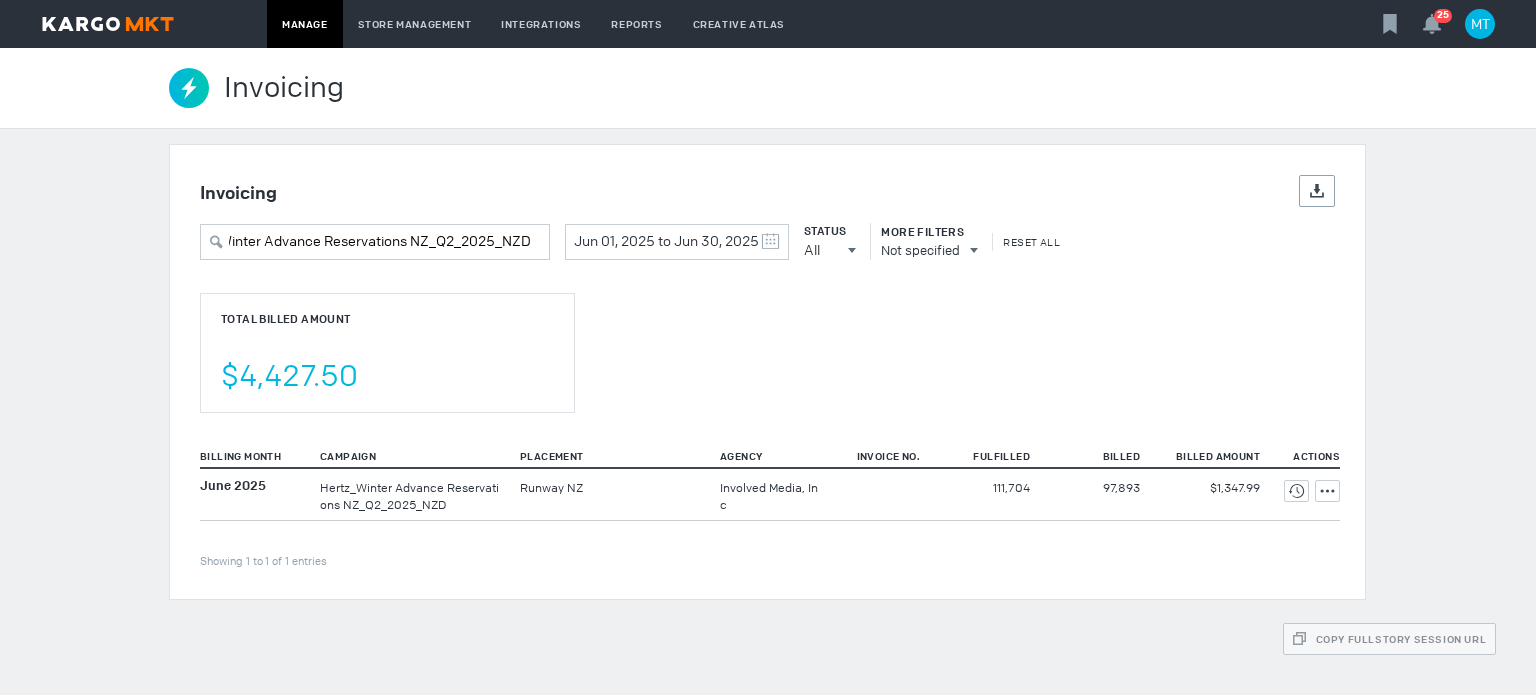scroll, scrollTop: 0, scrollLeft: 0, axis: both 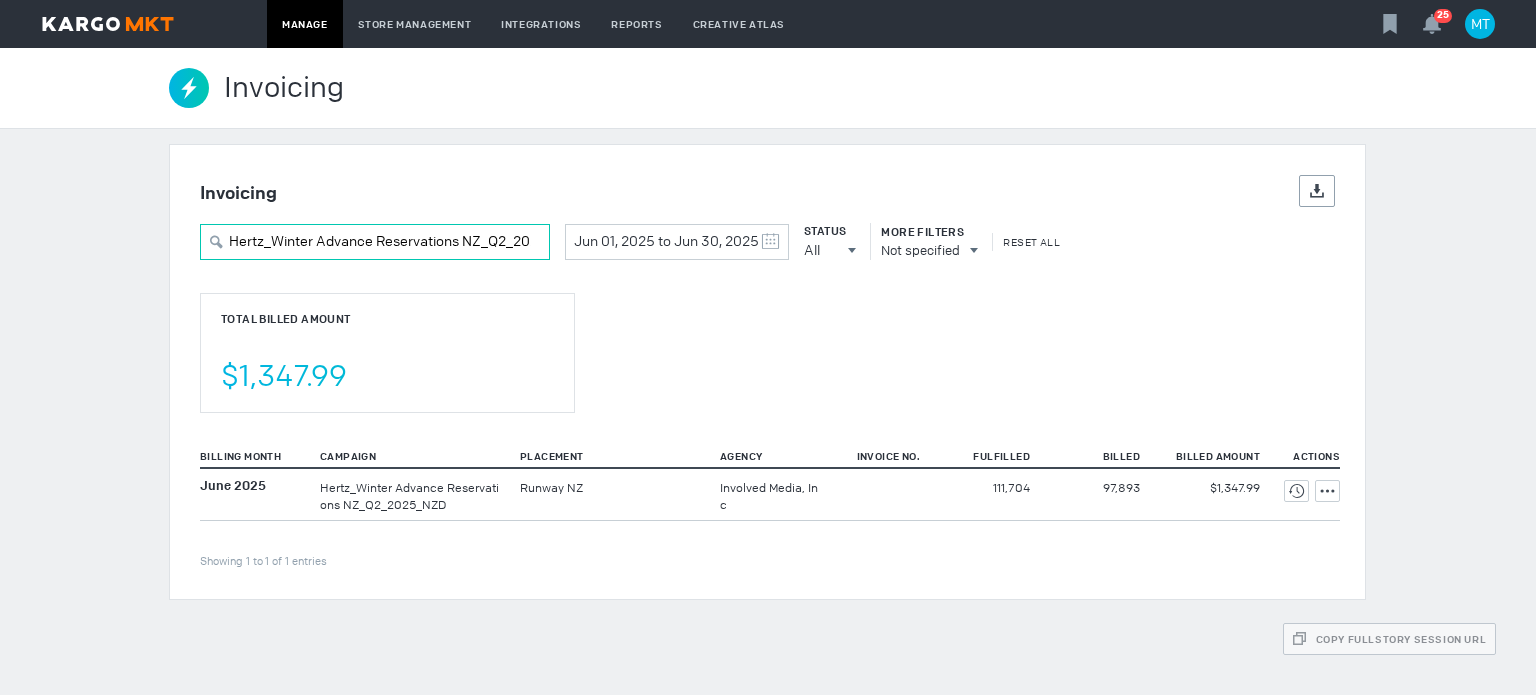 click on "Hertz_Winter Advance Reservations NZ_Q2_2025_NZD" at bounding box center [375, 242] 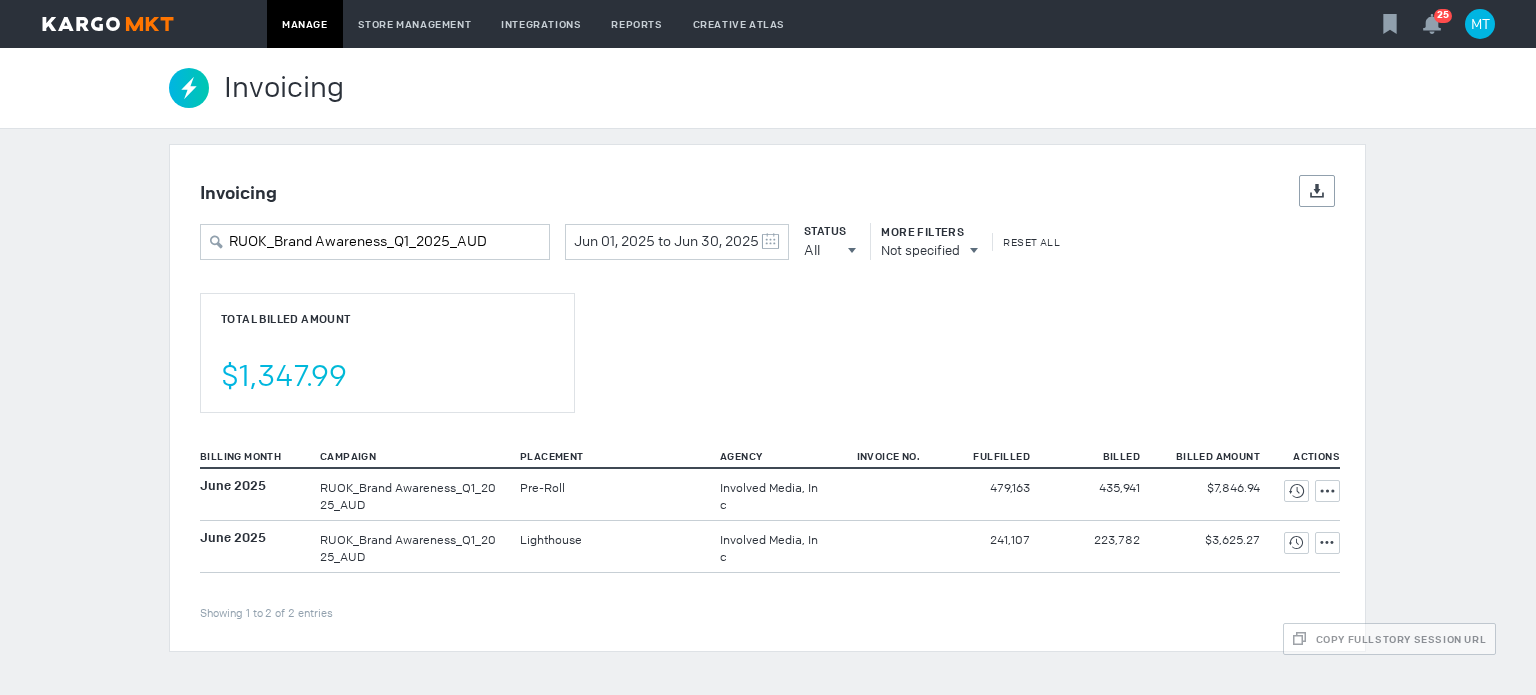 click on "Total Billed Amount $1,347.99" at bounding box center (387, 353) 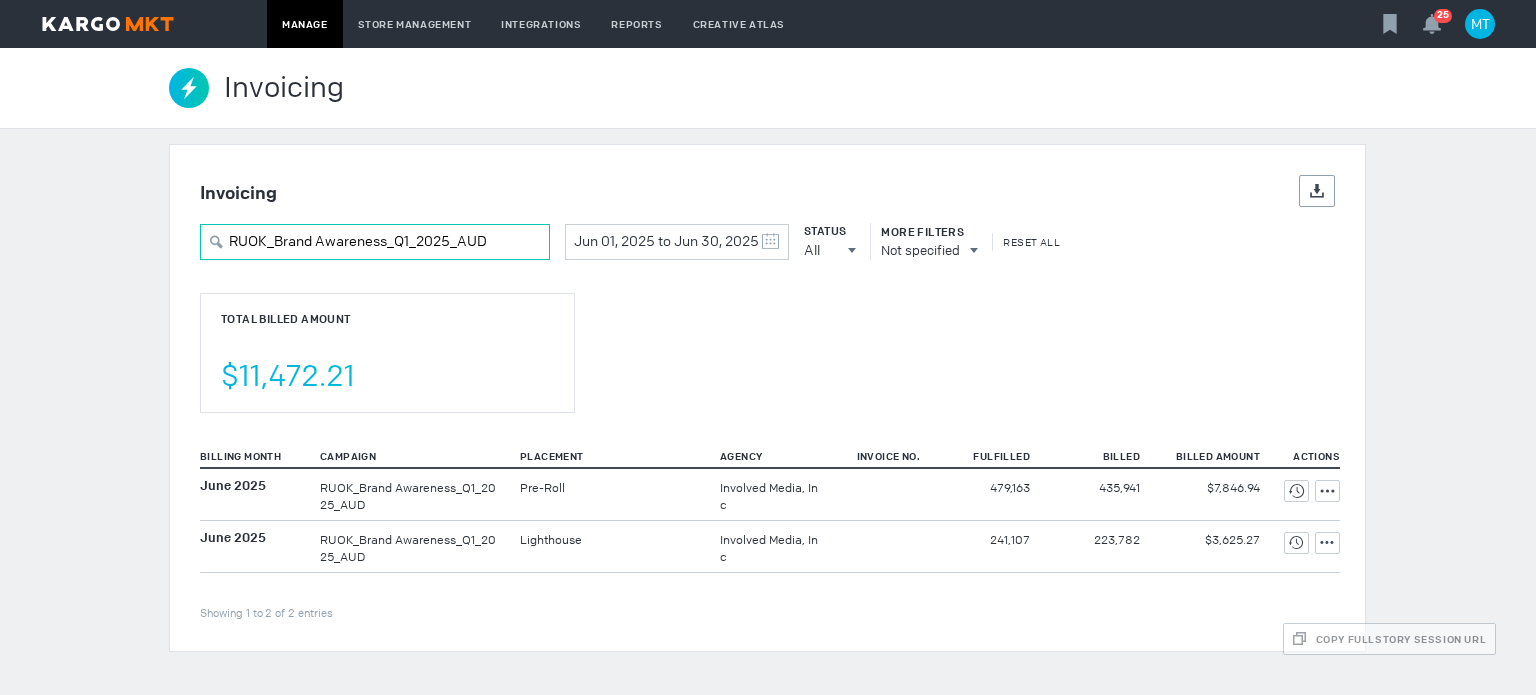 click on "RUOK_Brand Awareness_Q1_2025_AUD" at bounding box center (375, 242) 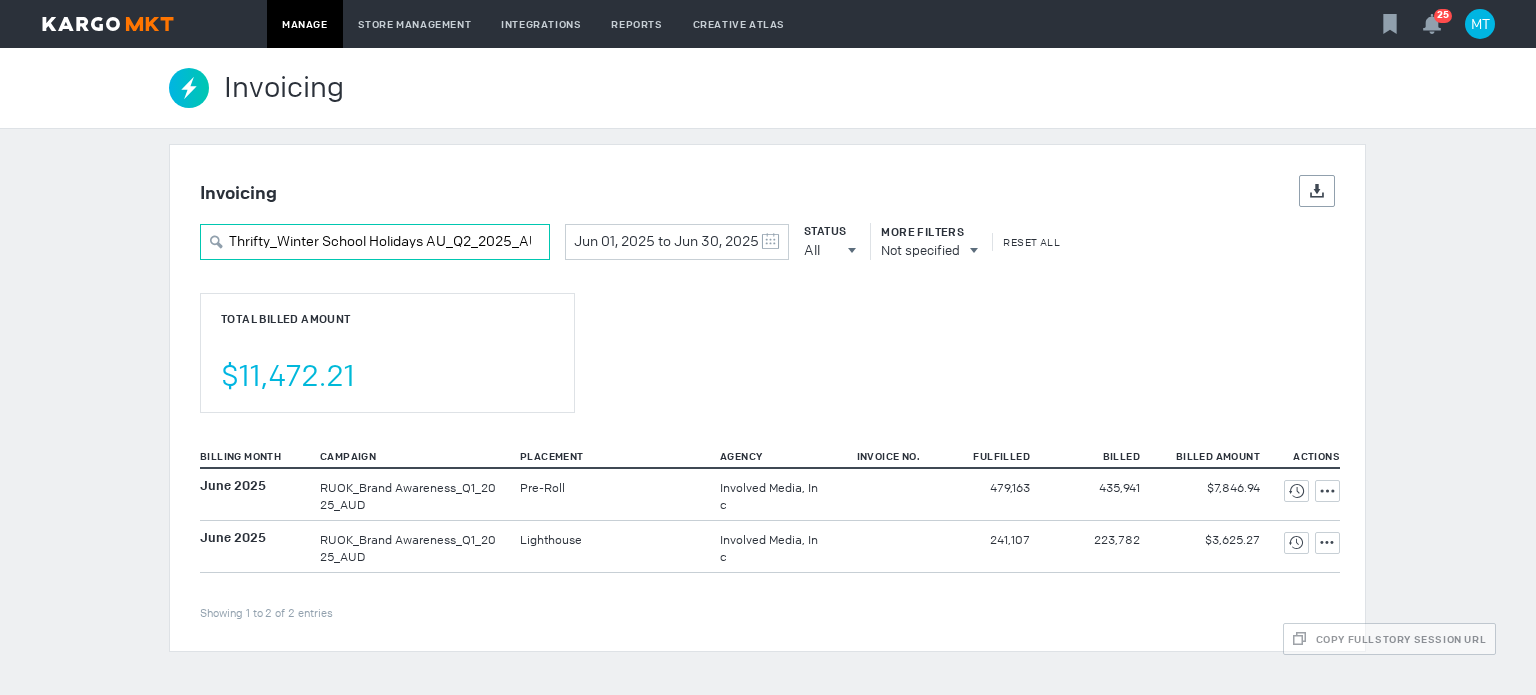 scroll, scrollTop: 0, scrollLeft: 18, axis: horizontal 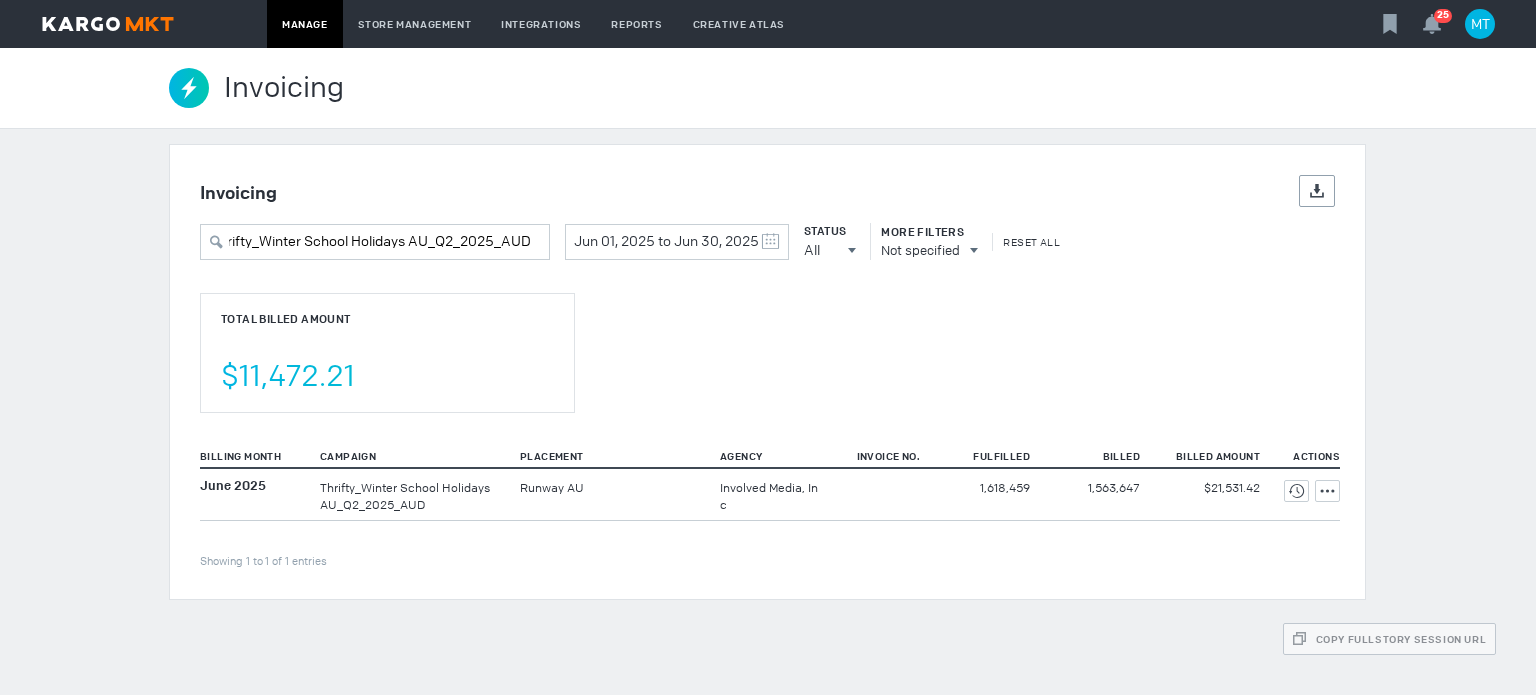 click on "Total Billed Amount $11,472.21" at bounding box center [387, 353] 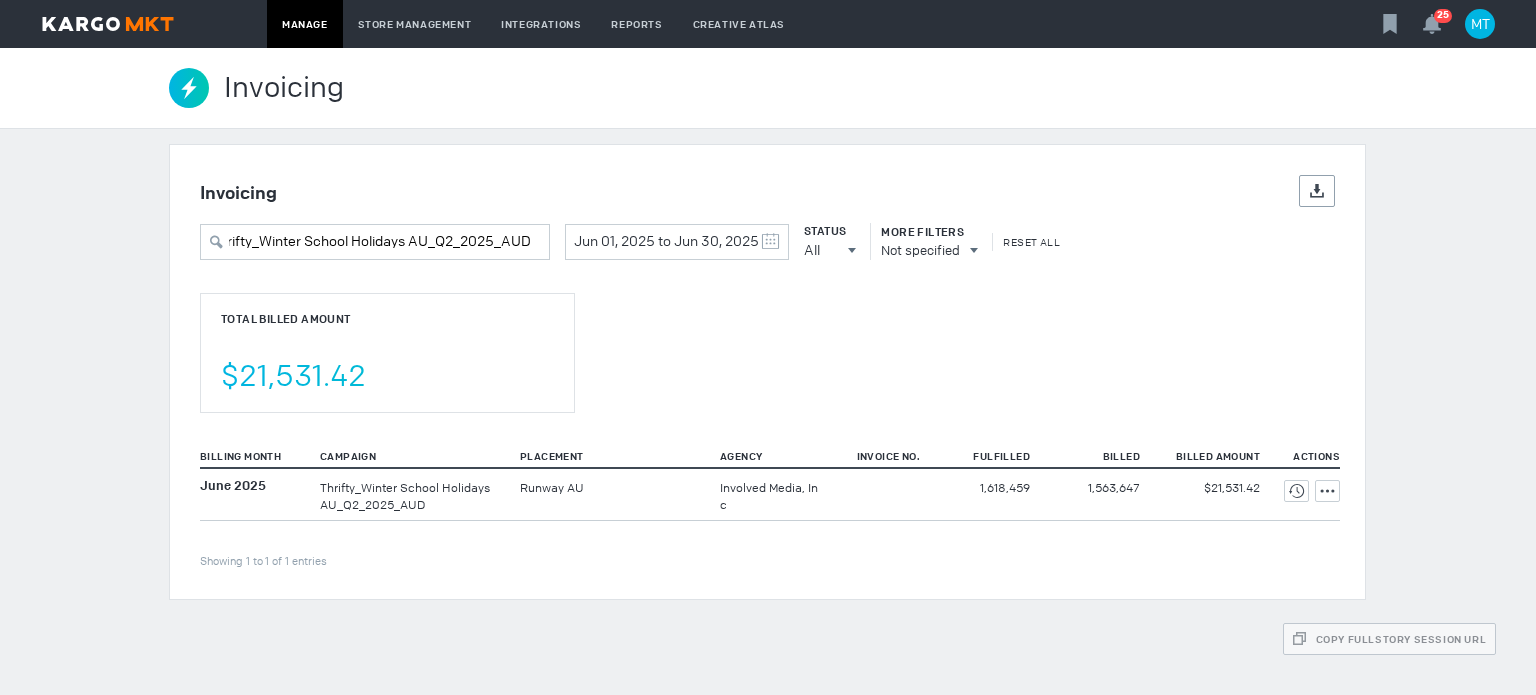 scroll, scrollTop: 0, scrollLeft: 0, axis: both 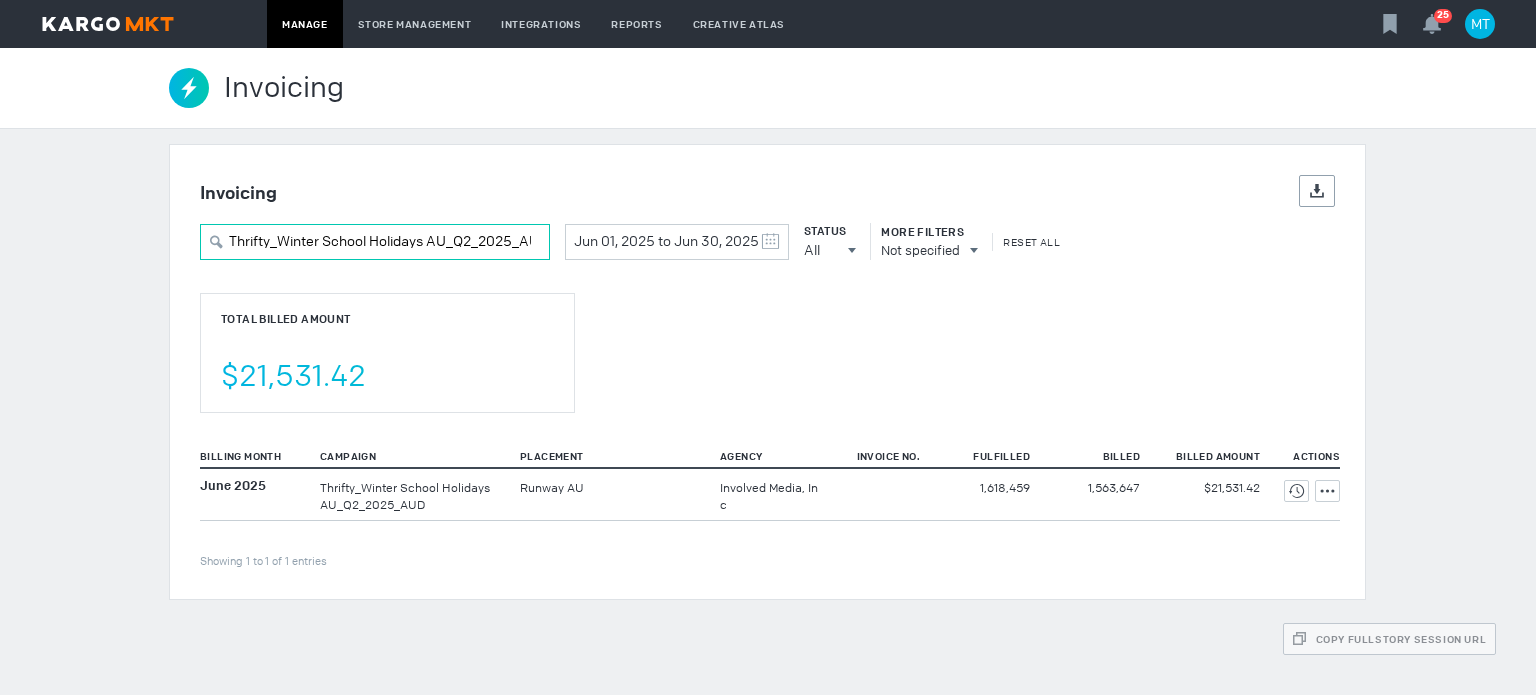 click on "Thrifty_Winter School Holidays AU_Q2_2025_AUD" at bounding box center [375, 242] 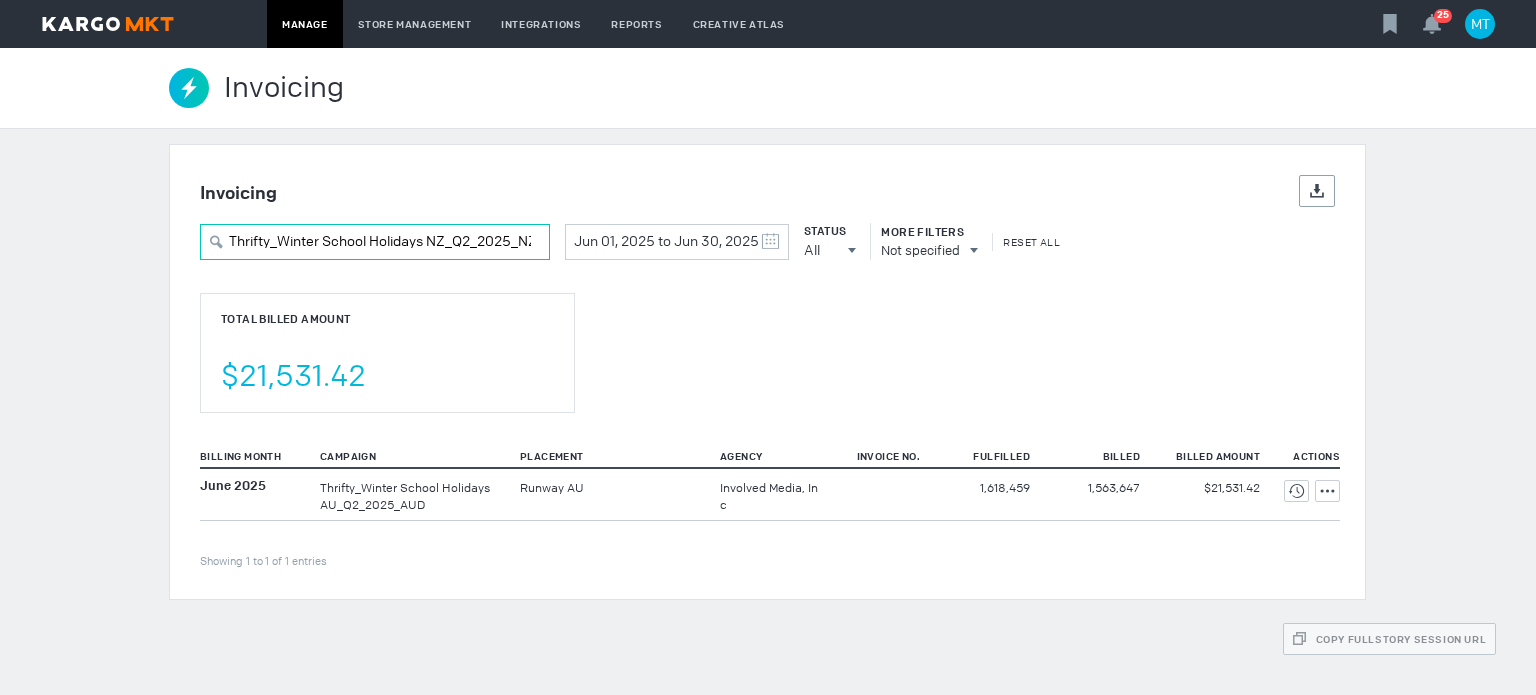 scroll, scrollTop: 0, scrollLeft: 18, axis: horizontal 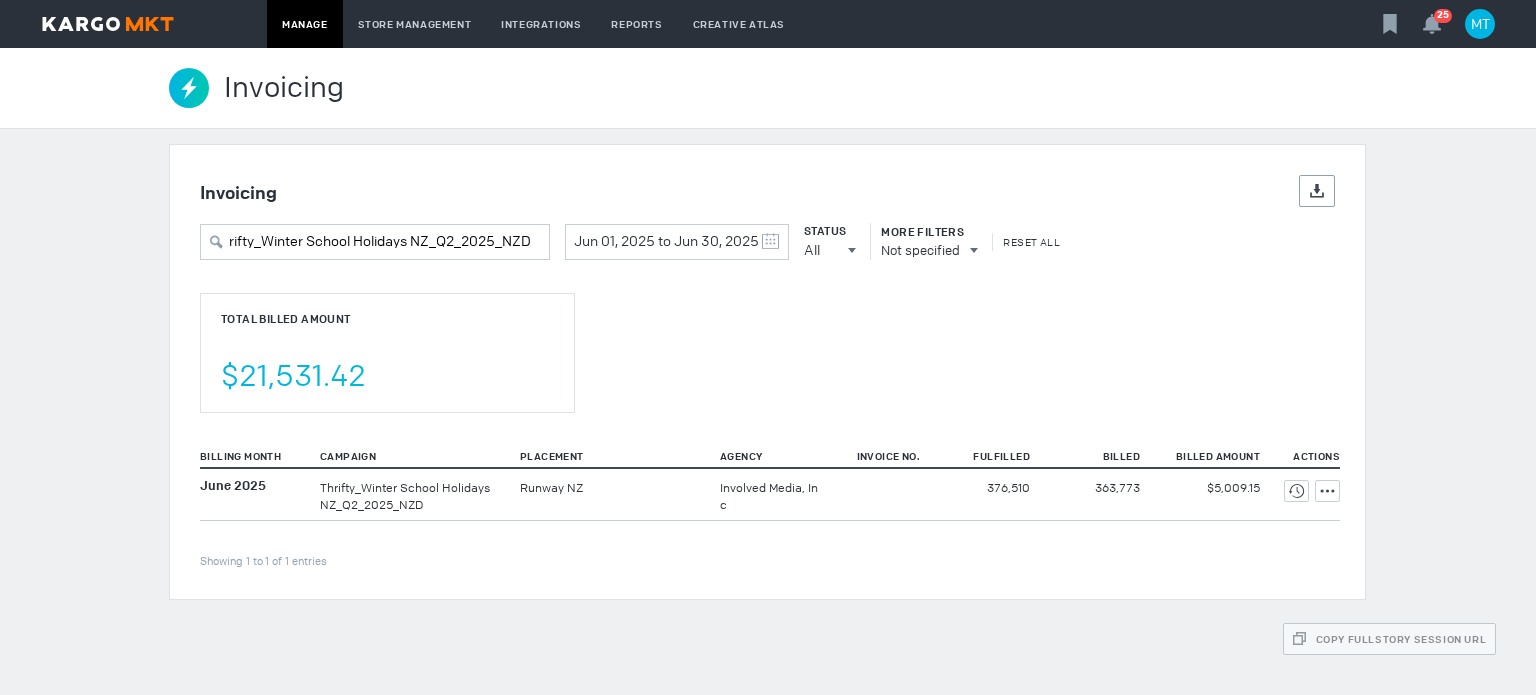 click on "Total Billed Amount $21,531.42" at bounding box center (387, 353) 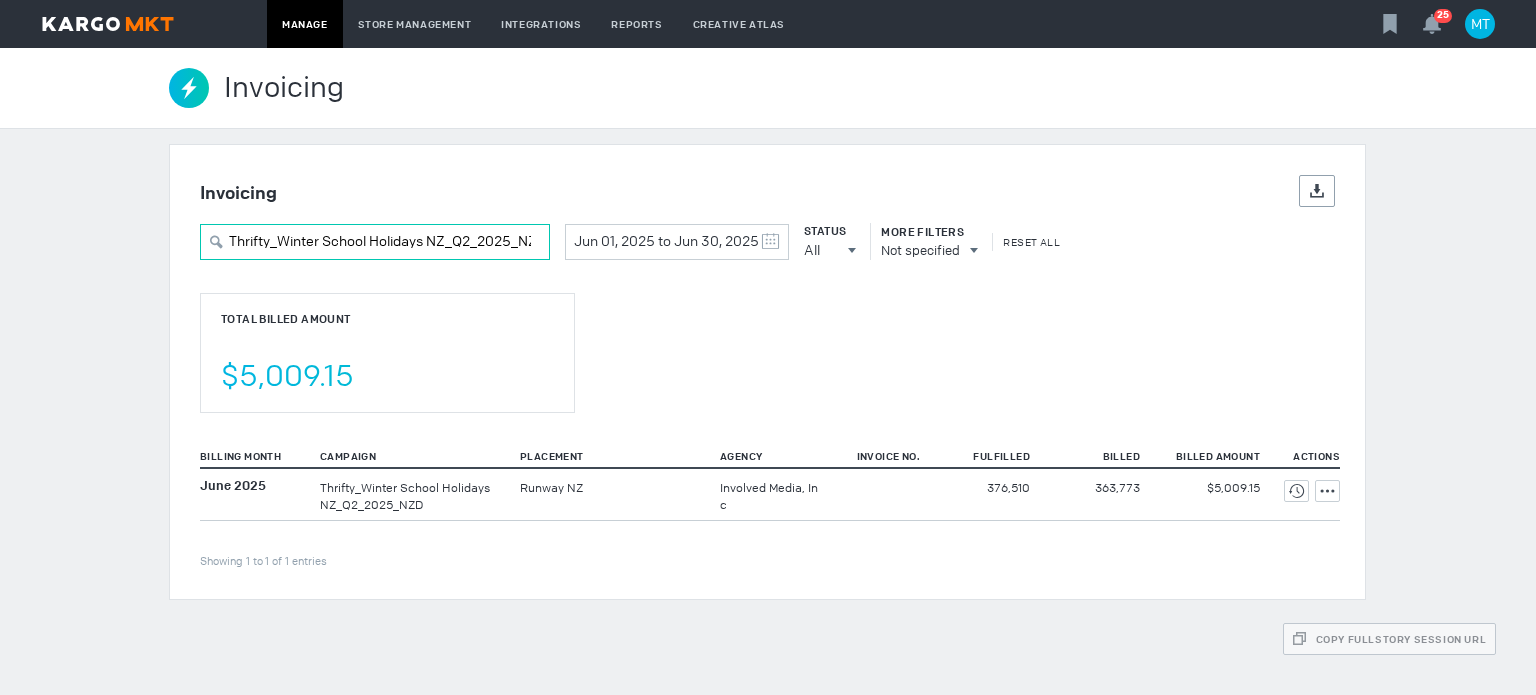 click on "Thrifty_Winter School Holidays NZ_Q2_2025_NZD" at bounding box center (375, 242) 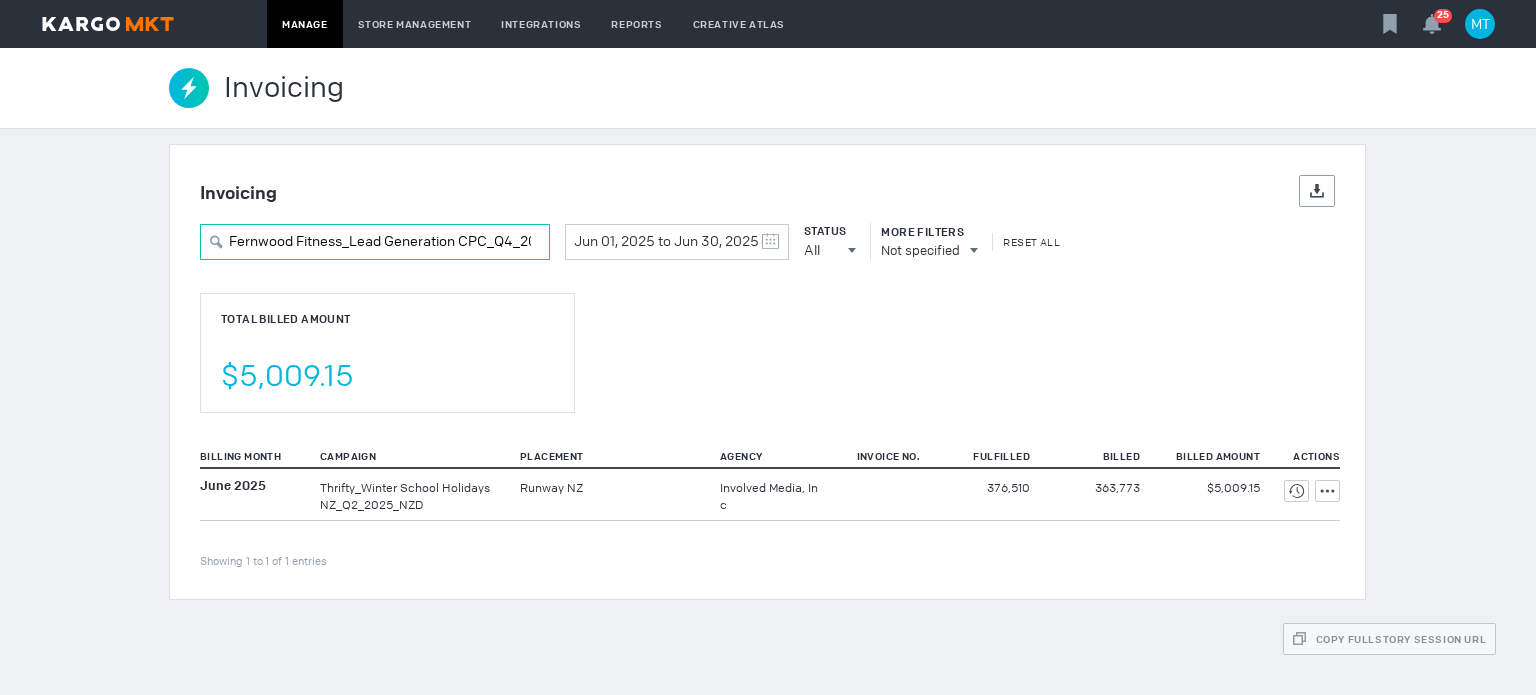 scroll, scrollTop: 0, scrollLeft: 58, axis: horizontal 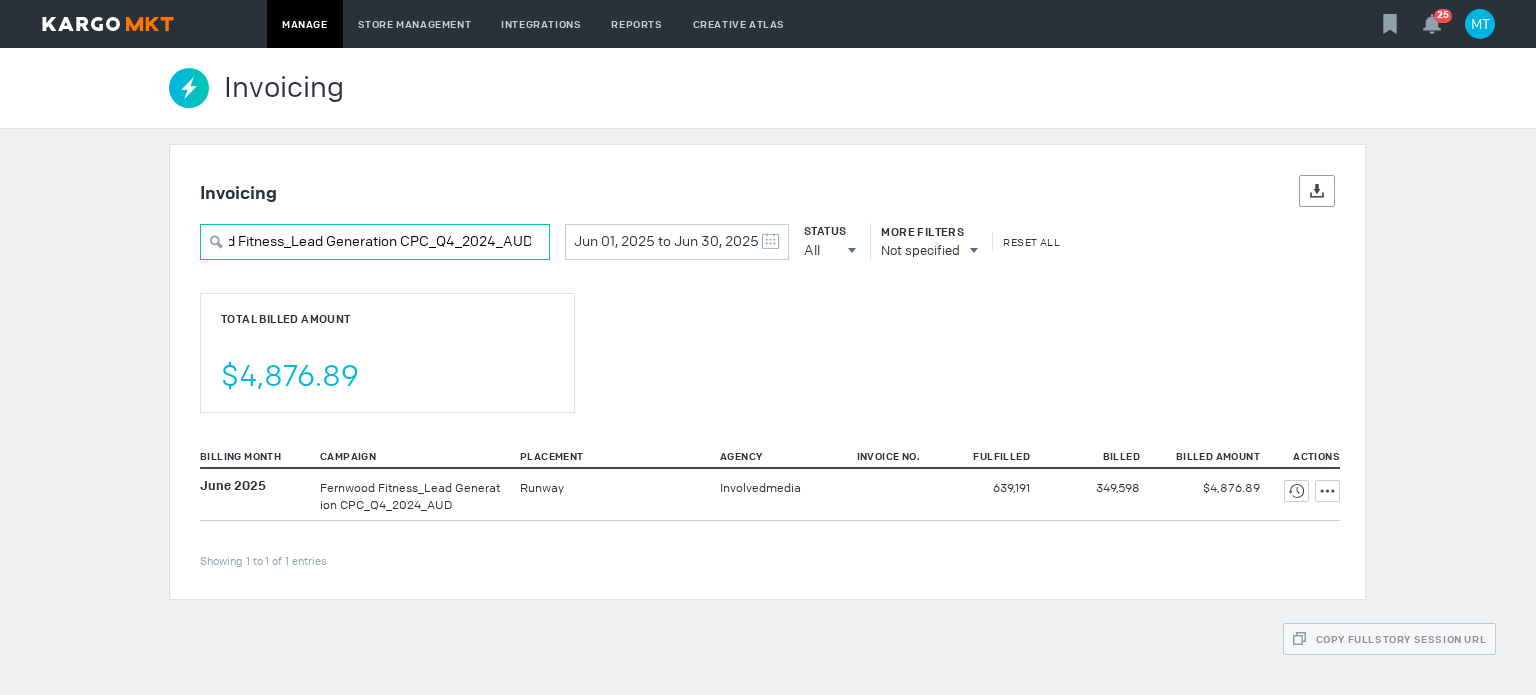 type on "Fernwood Fitness_Lead Generation CPC_Q4_2024_AUD" 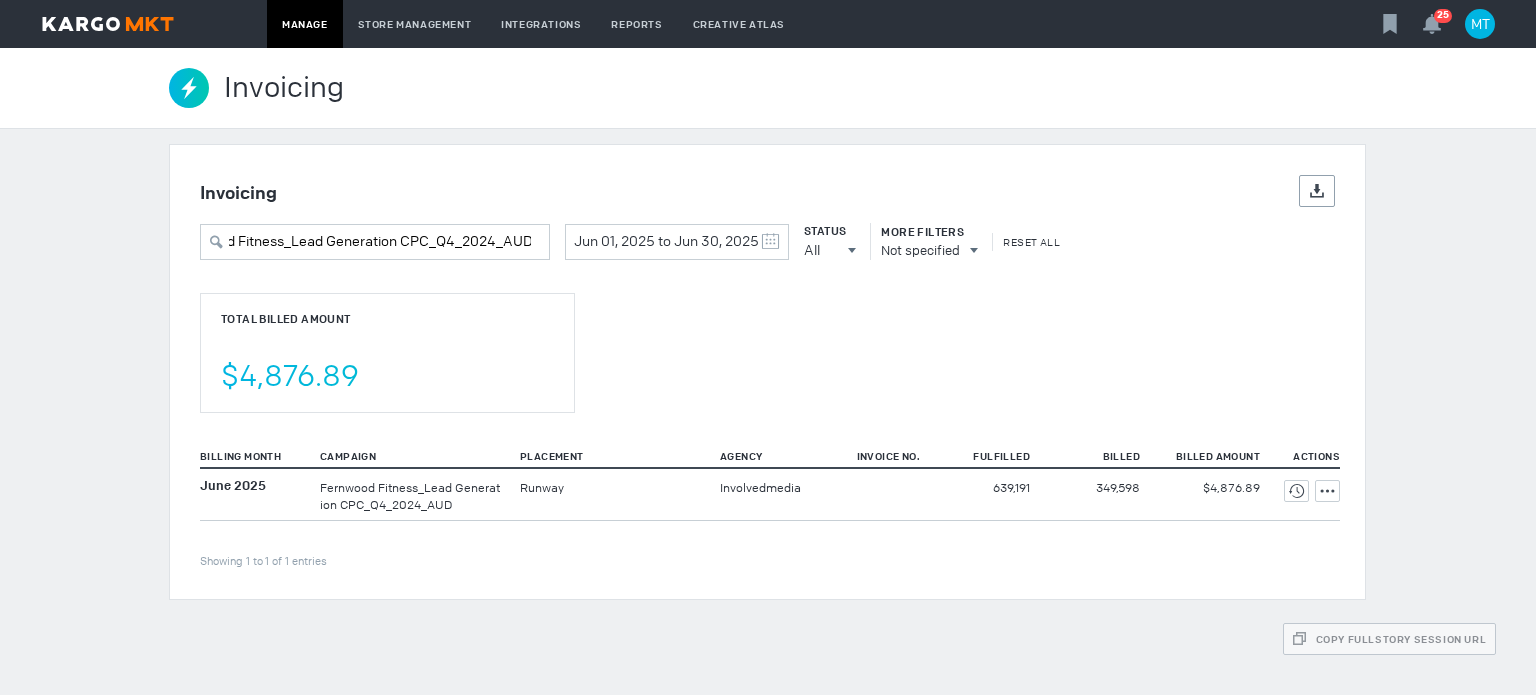 click on "Total Billed Amount $4,876.89" at bounding box center (387, 353) 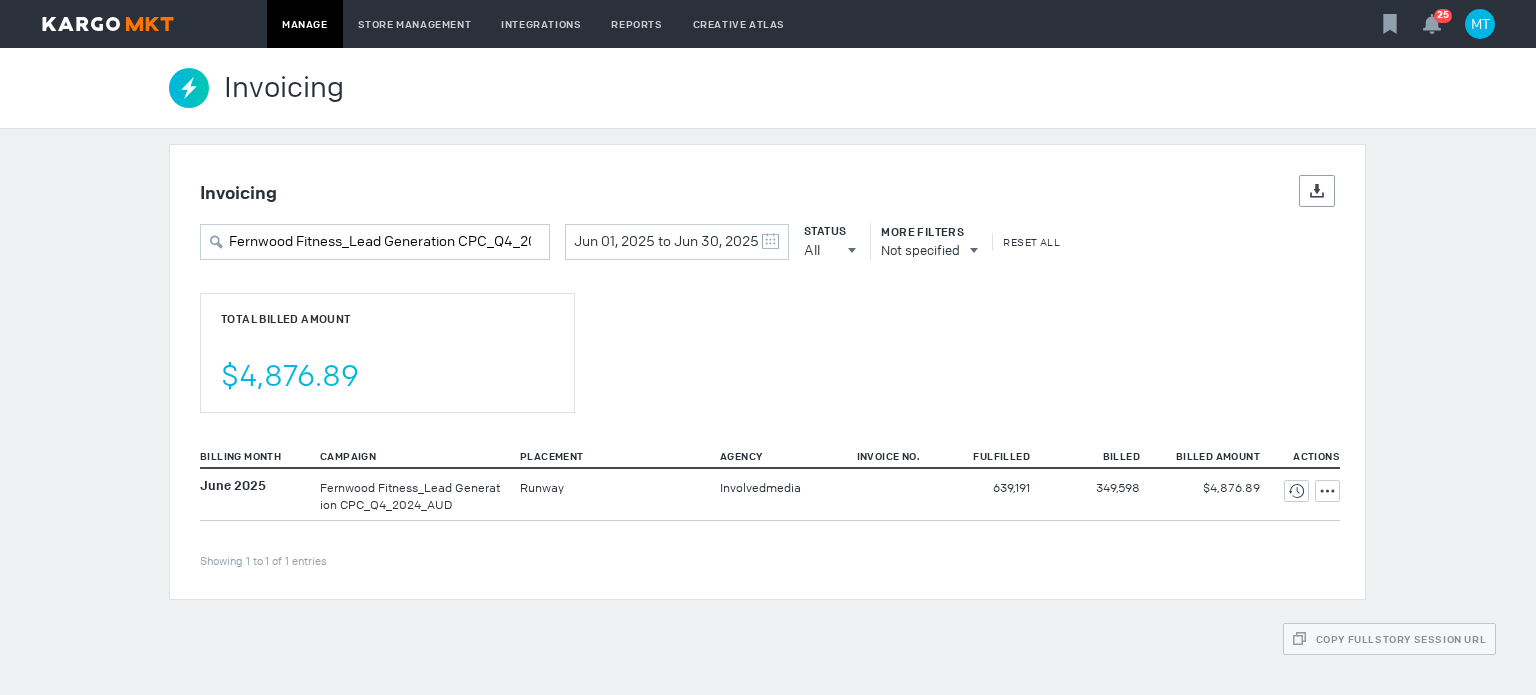 click on "Total Billed Amount $4,876.89" at bounding box center (387, 353) 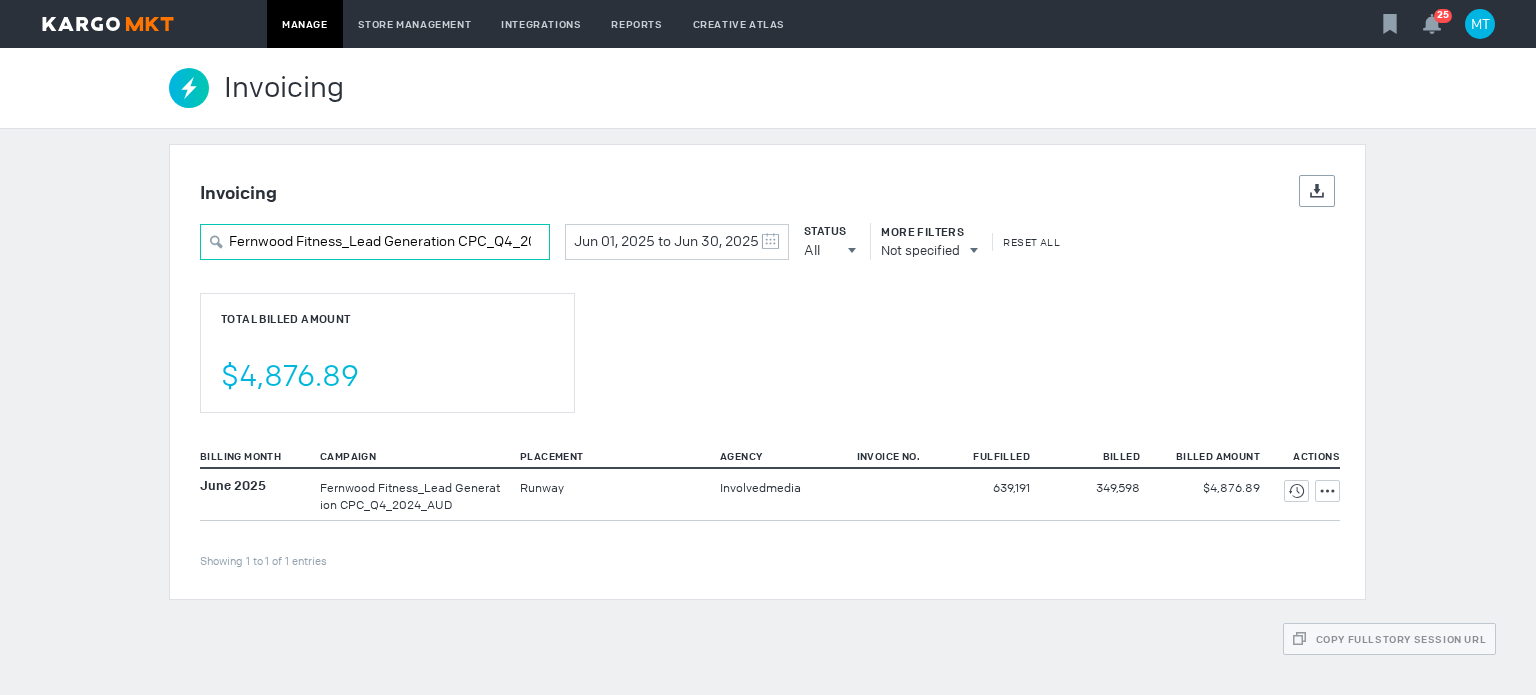 click on "Fernwood Fitness_Lead Generation CPC_Q4_2024_AUD" at bounding box center [375, 242] 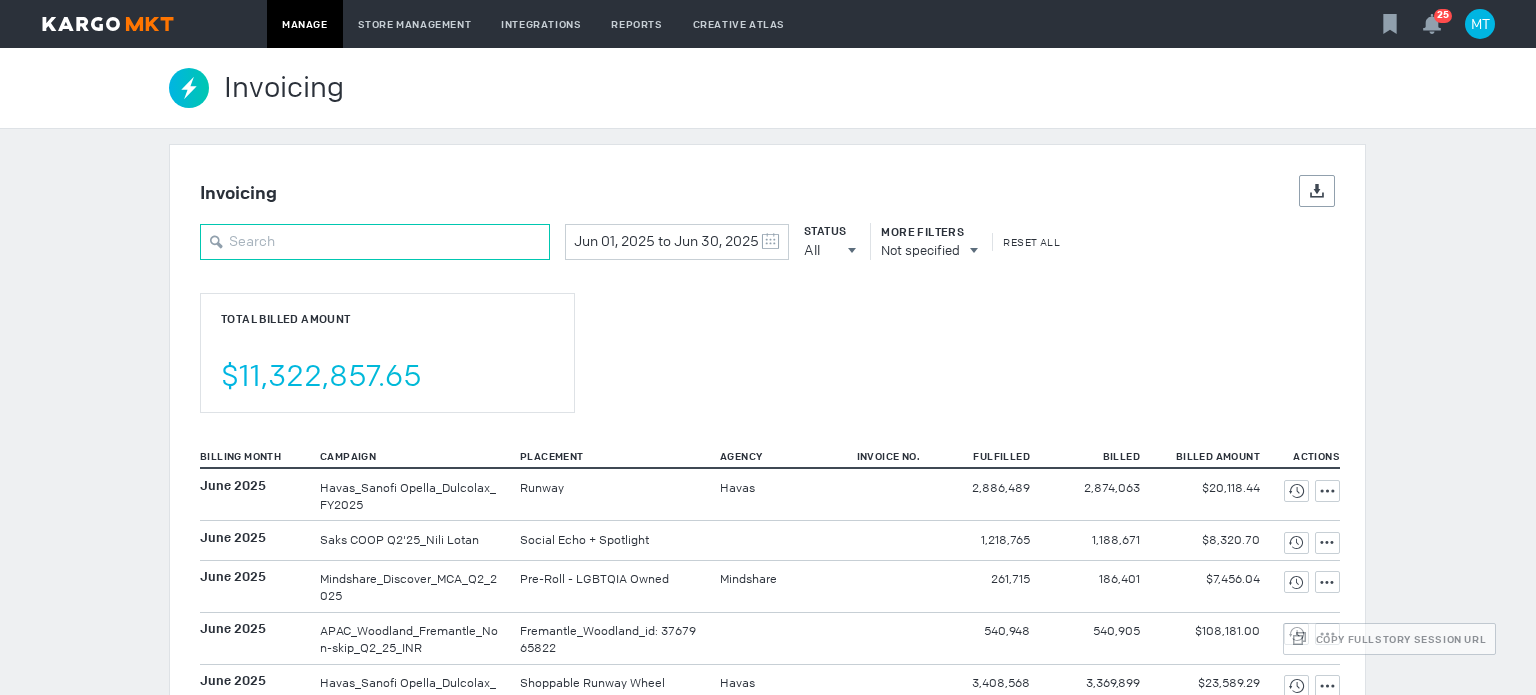 click at bounding box center [375, 242] 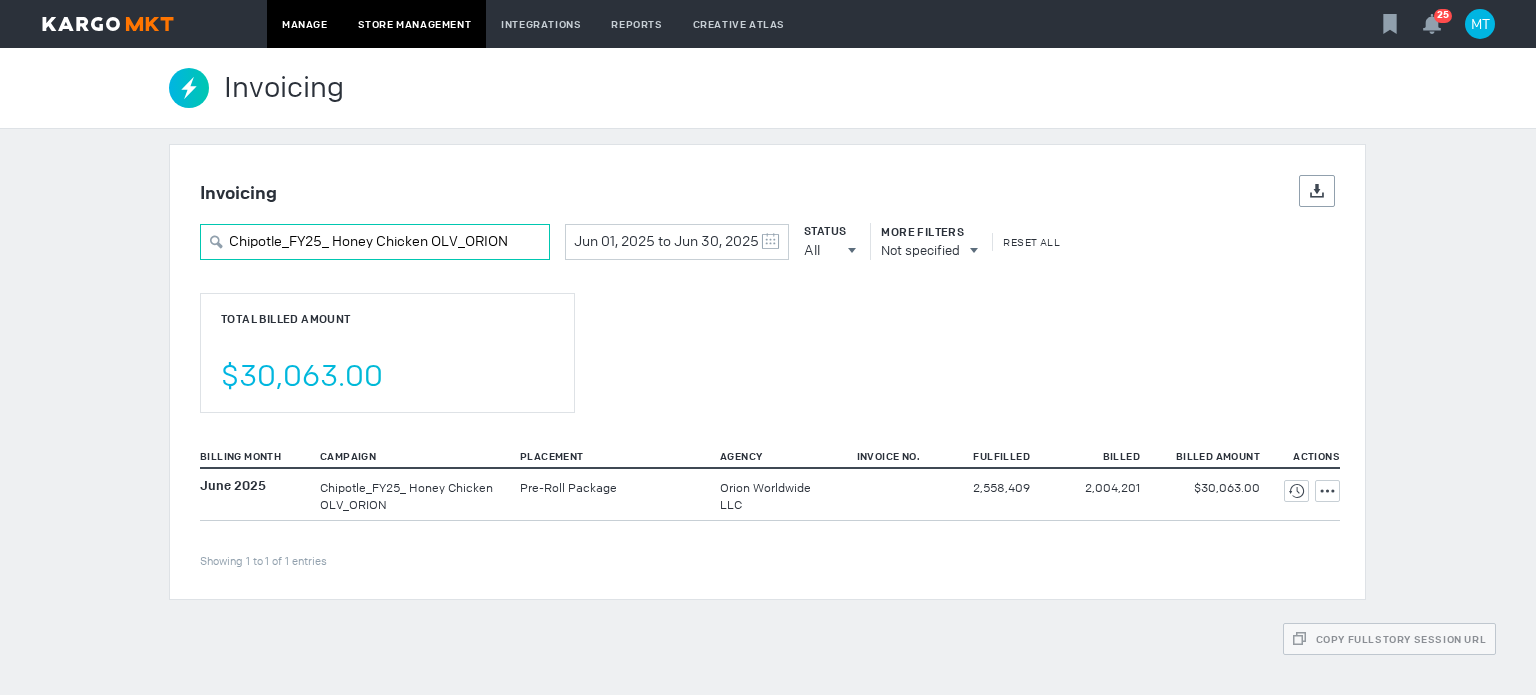 type on "Chipotle_FY25_ Honey Chicken OLV_ORION" 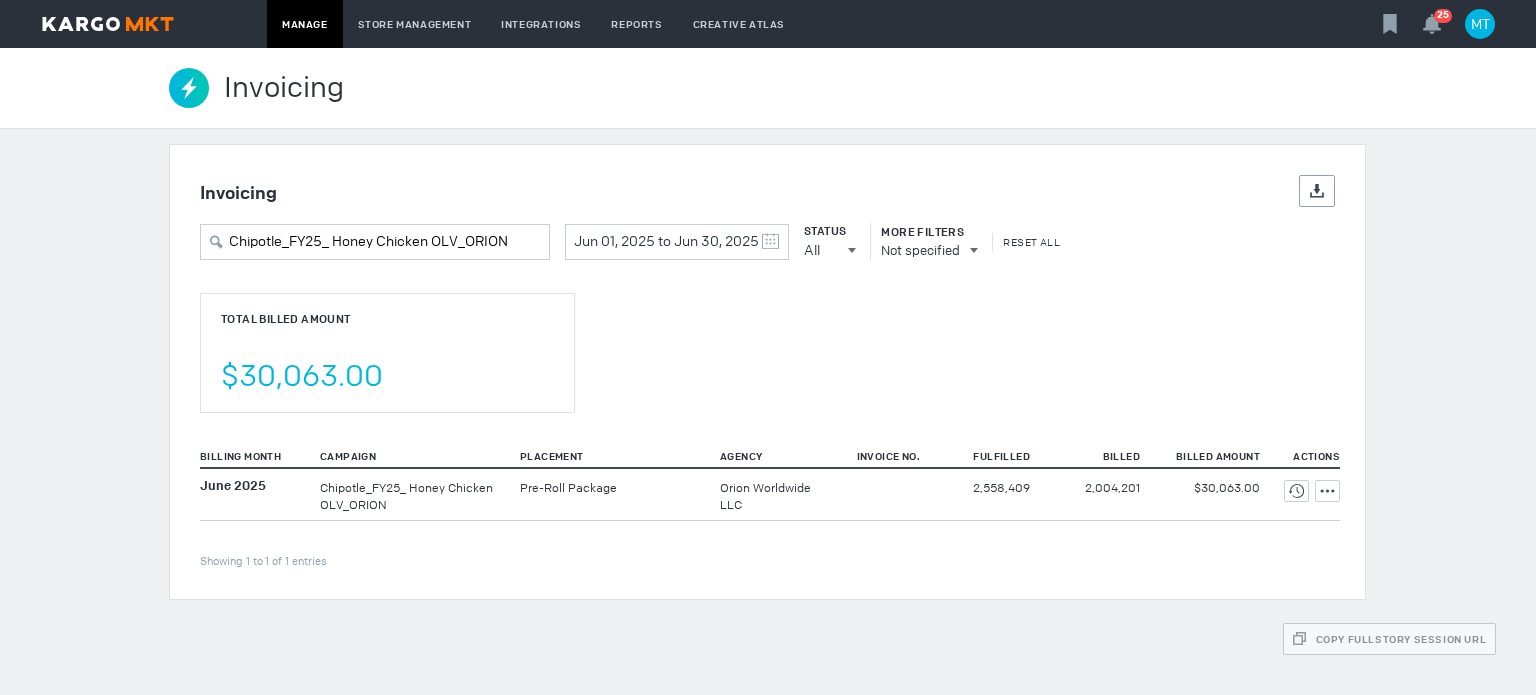 click on "Total Billed Amount $30,063.00" at bounding box center [387, 353] 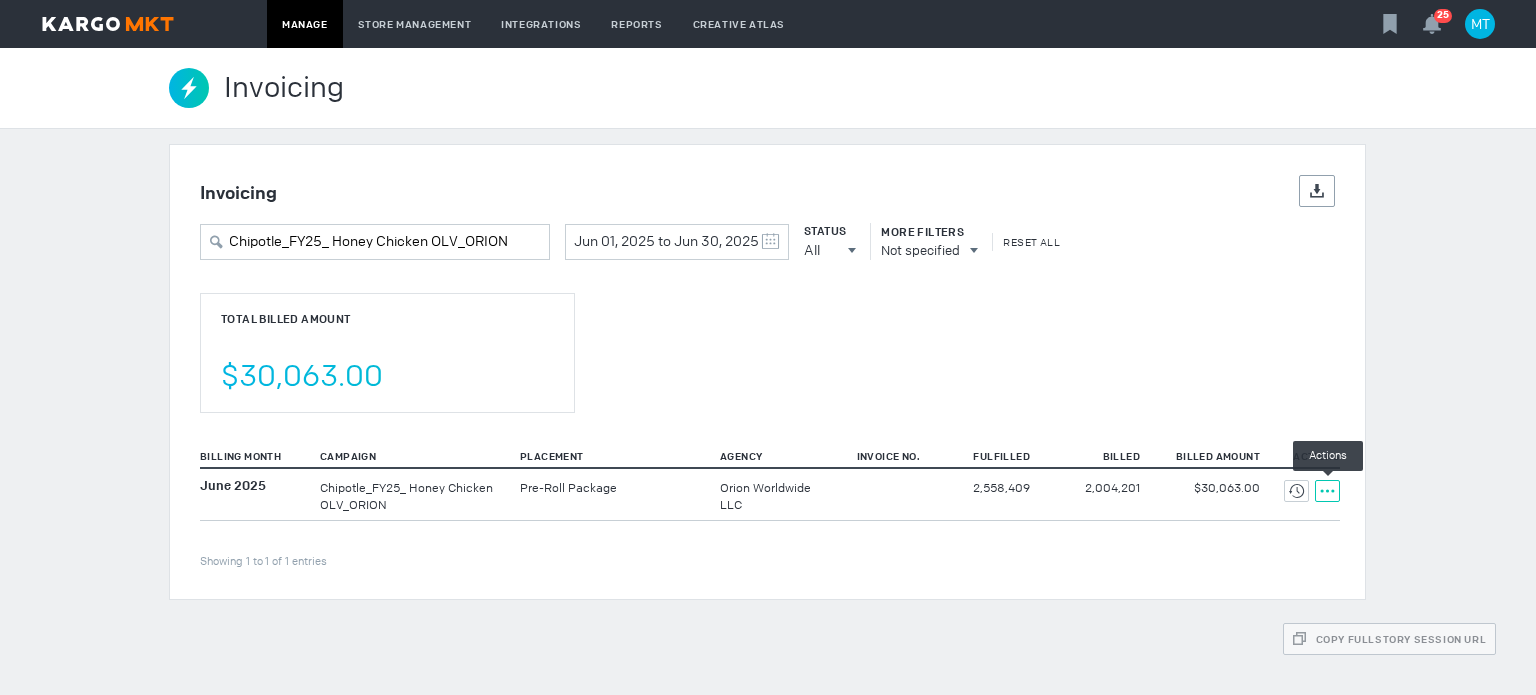 click at bounding box center [1296, 491] 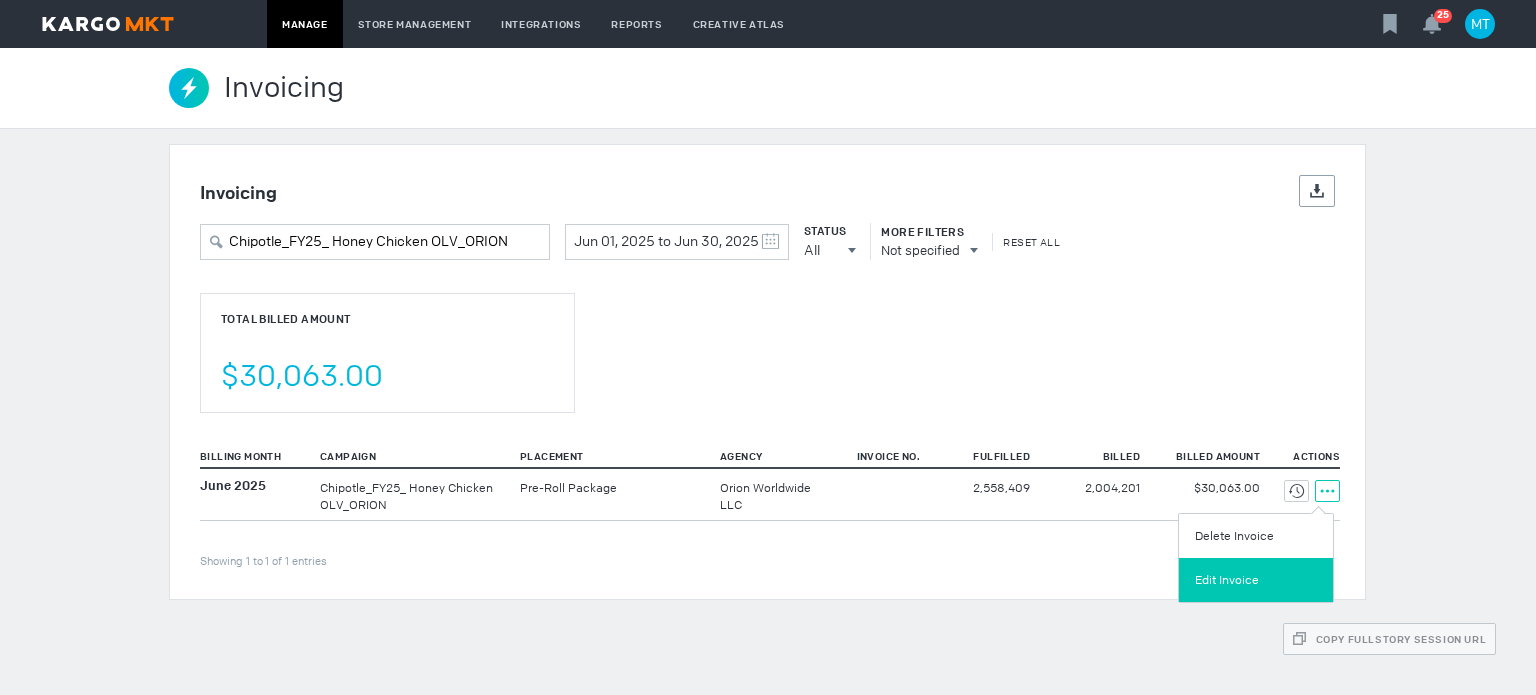 click on "Edit Invoice" at bounding box center (1256, 580) 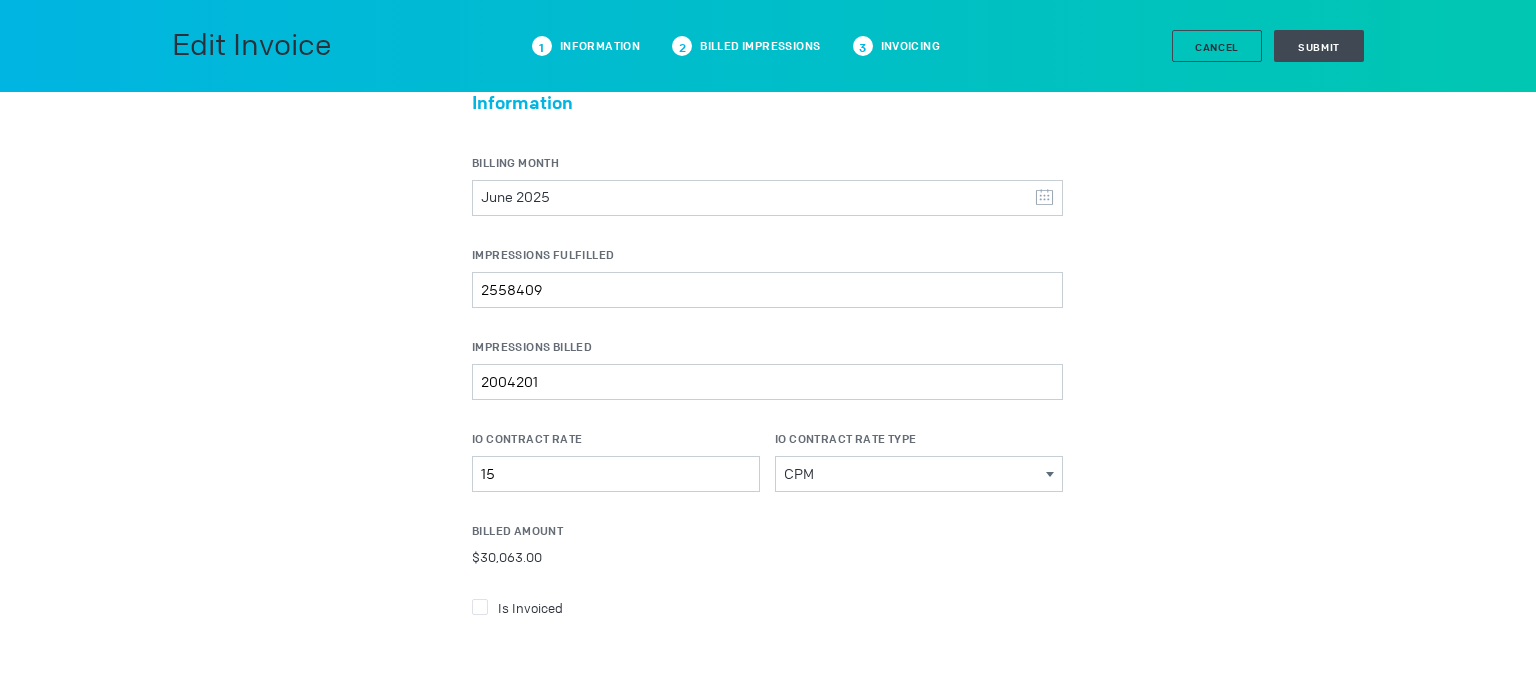 click on "Is Invoiced" at bounding box center (530, 607) 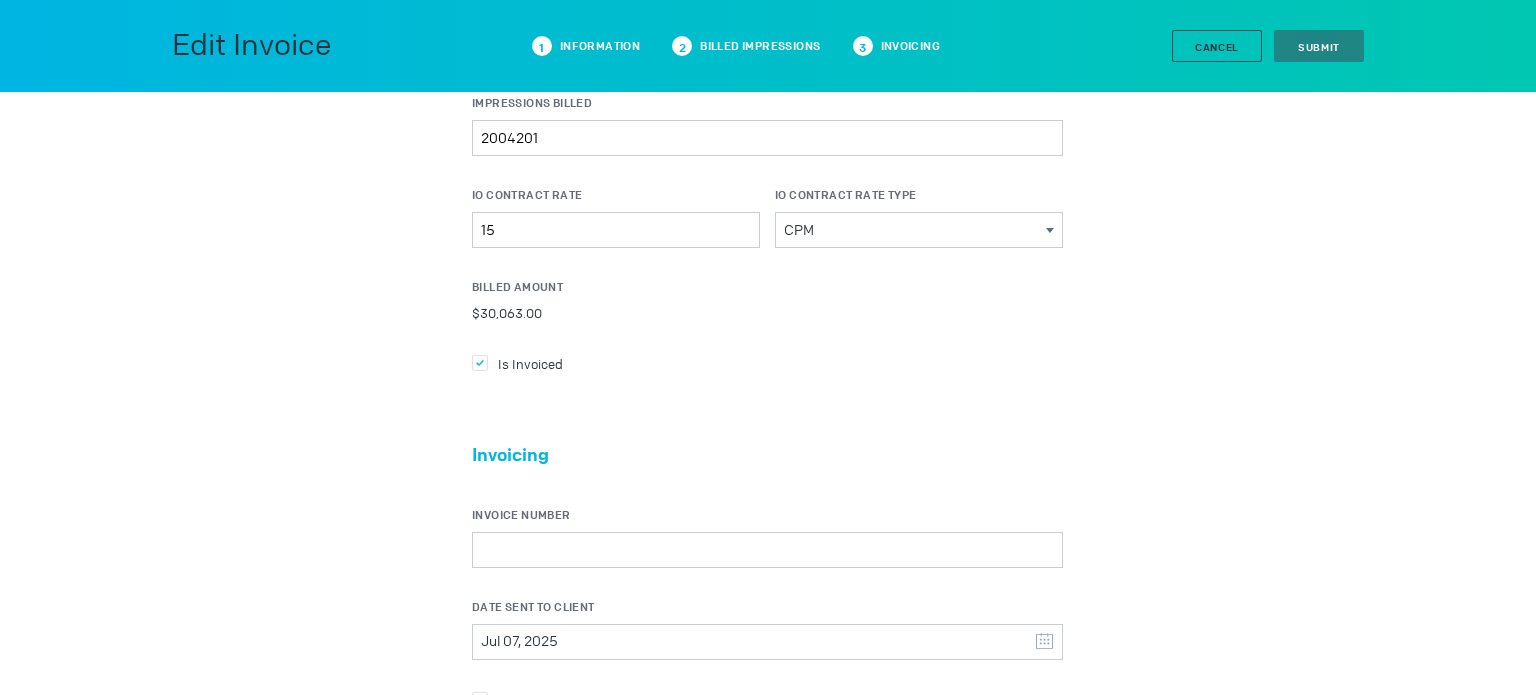 scroll, scrollTop: 309, scrollLeft: 0, axis: vertical 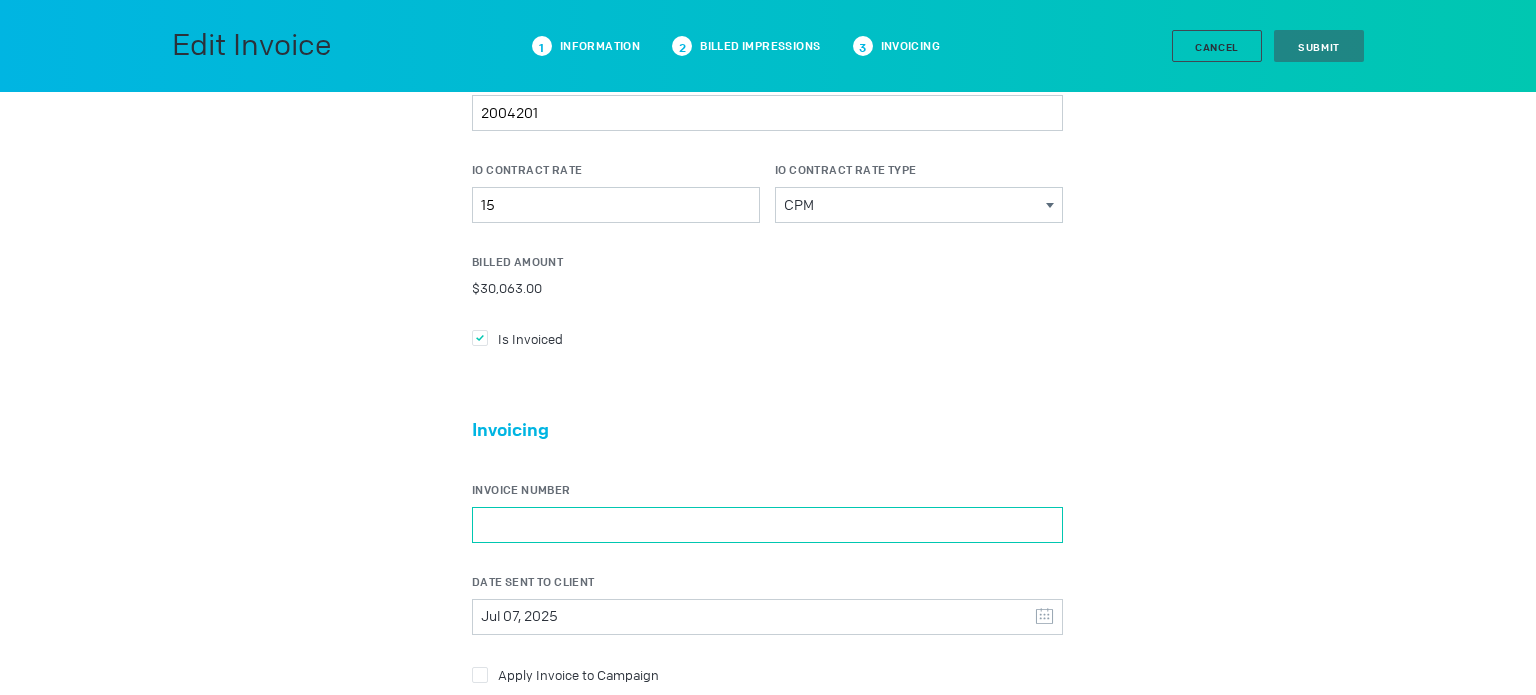click on "Invoice Number" at bounding box center [767, 525] 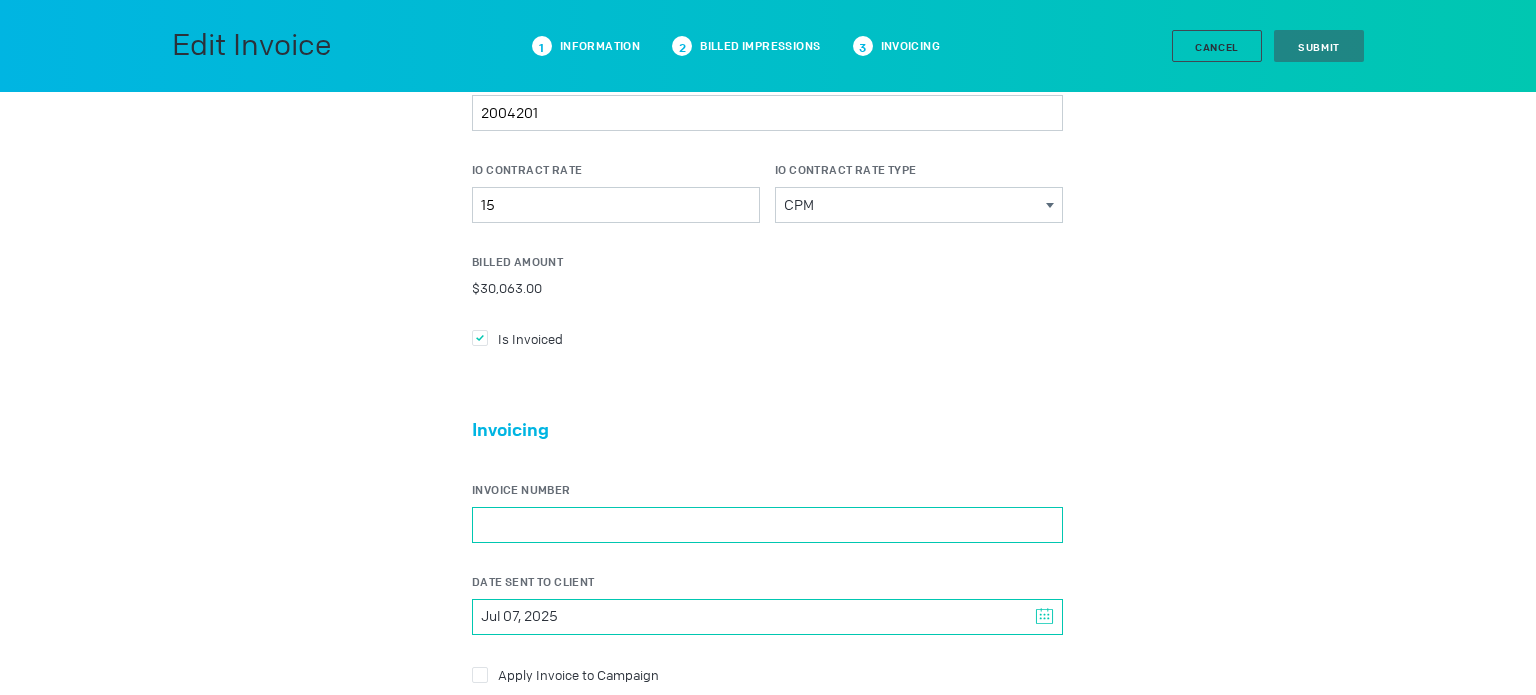 paste on "41785" 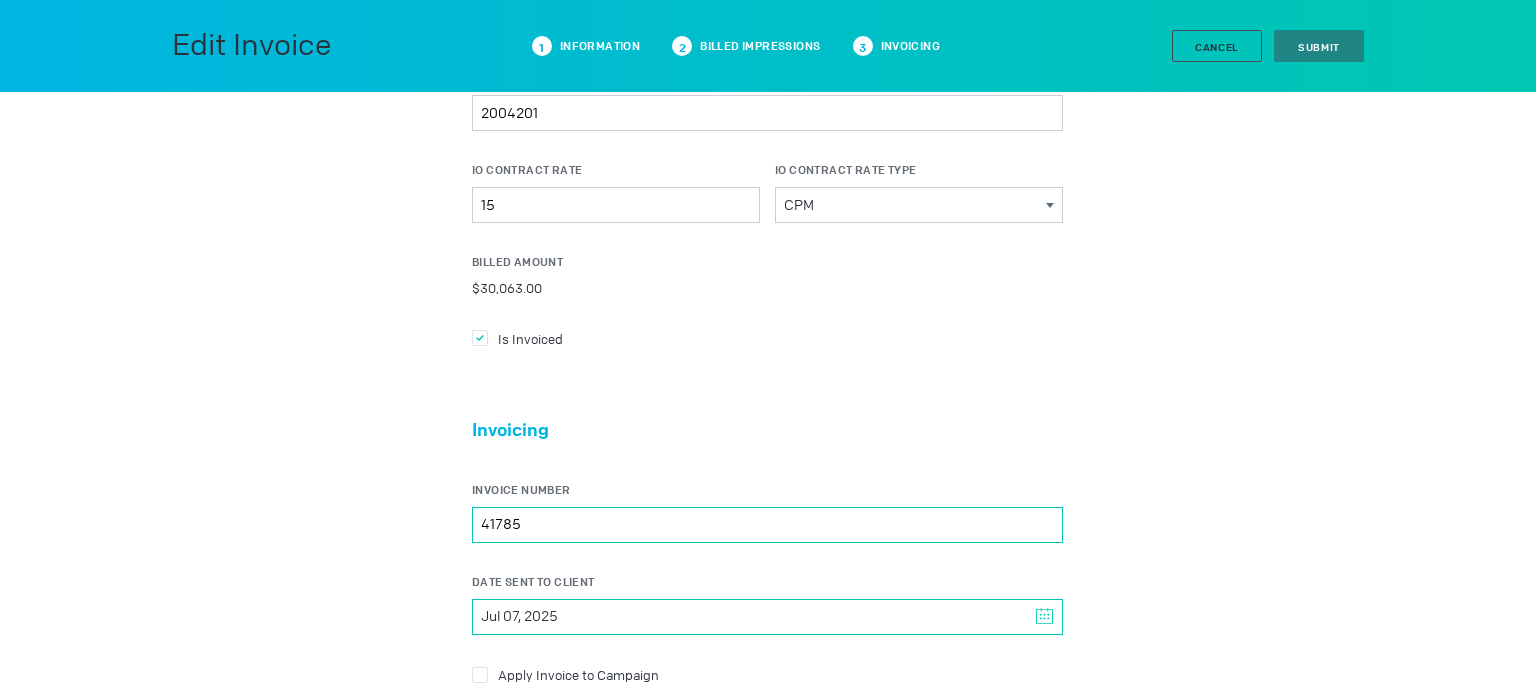 type on "41785" 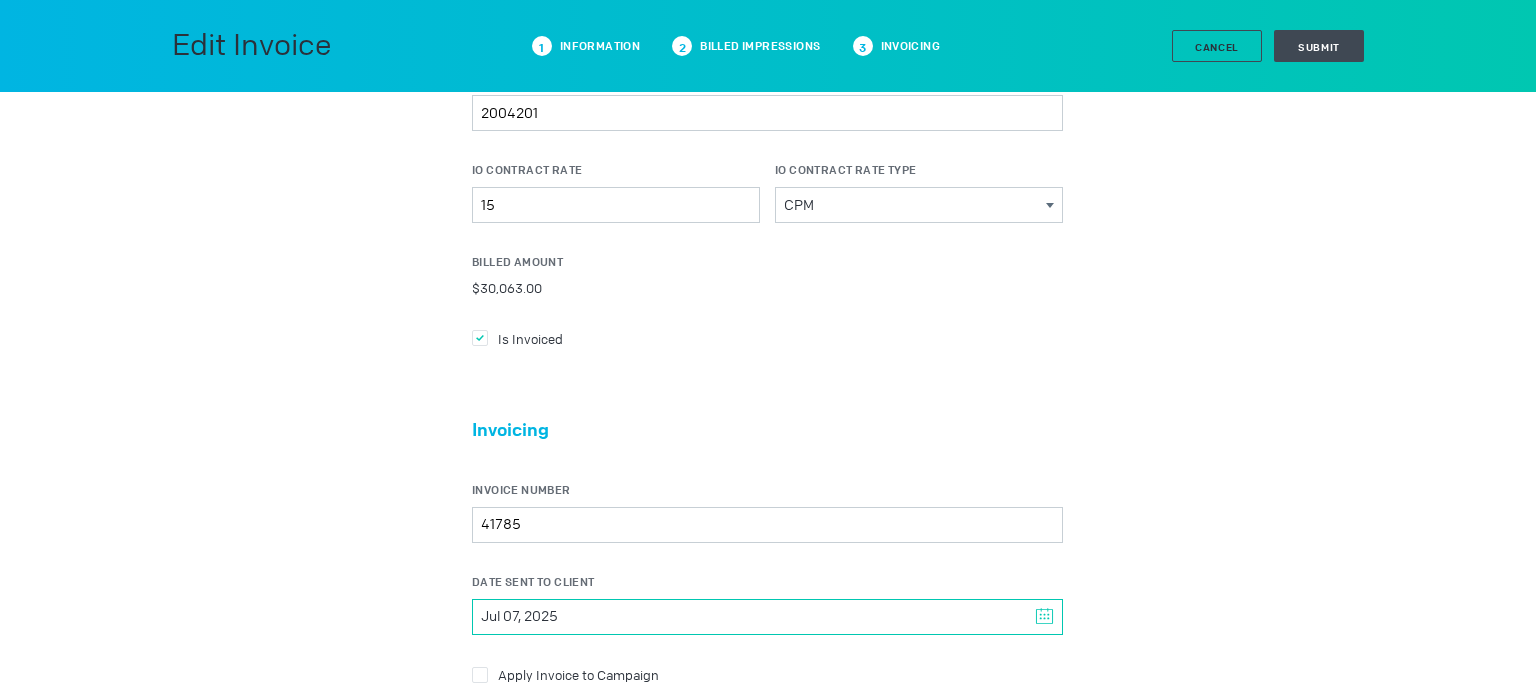 click on "Jul 07, 2025" at bounding box center [519, 617] 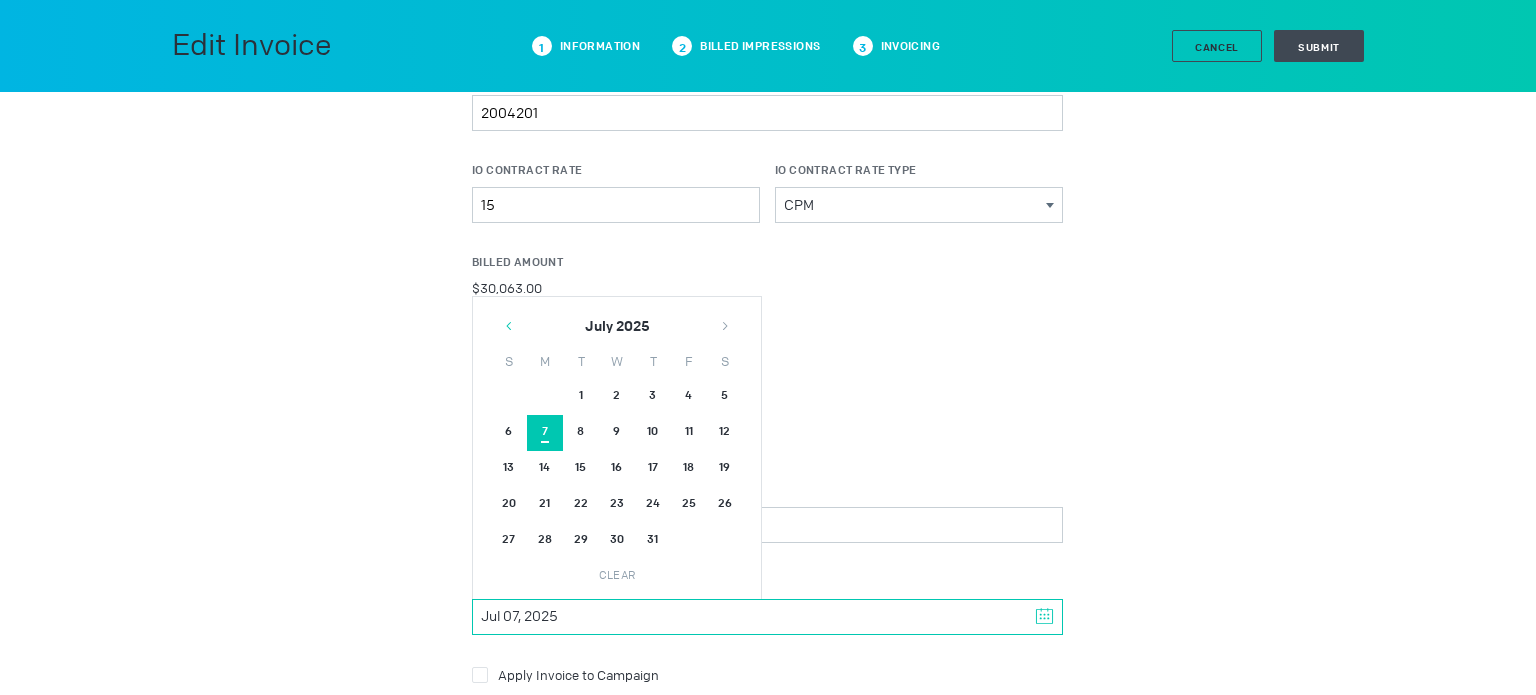 click at bounding box center (509, 326) 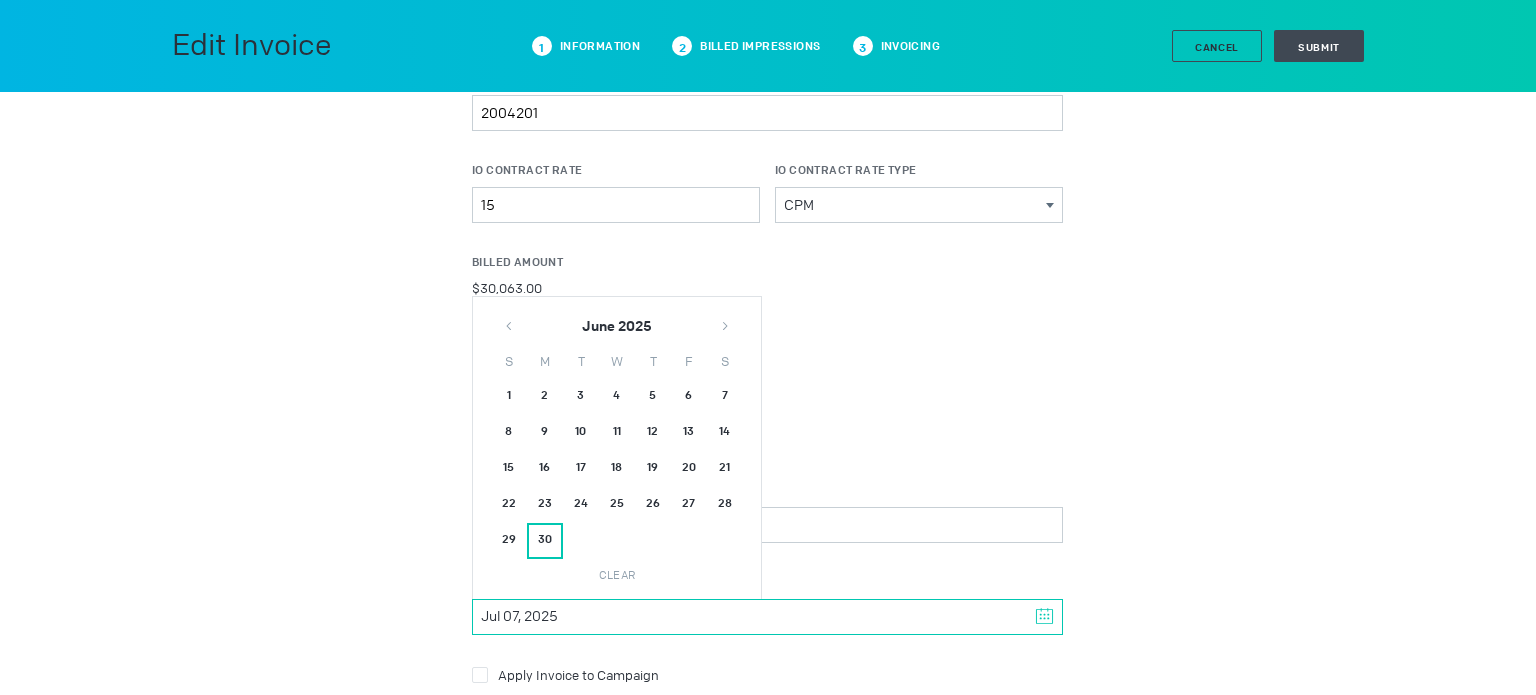 click on "30" at bounding box center [545, 541] 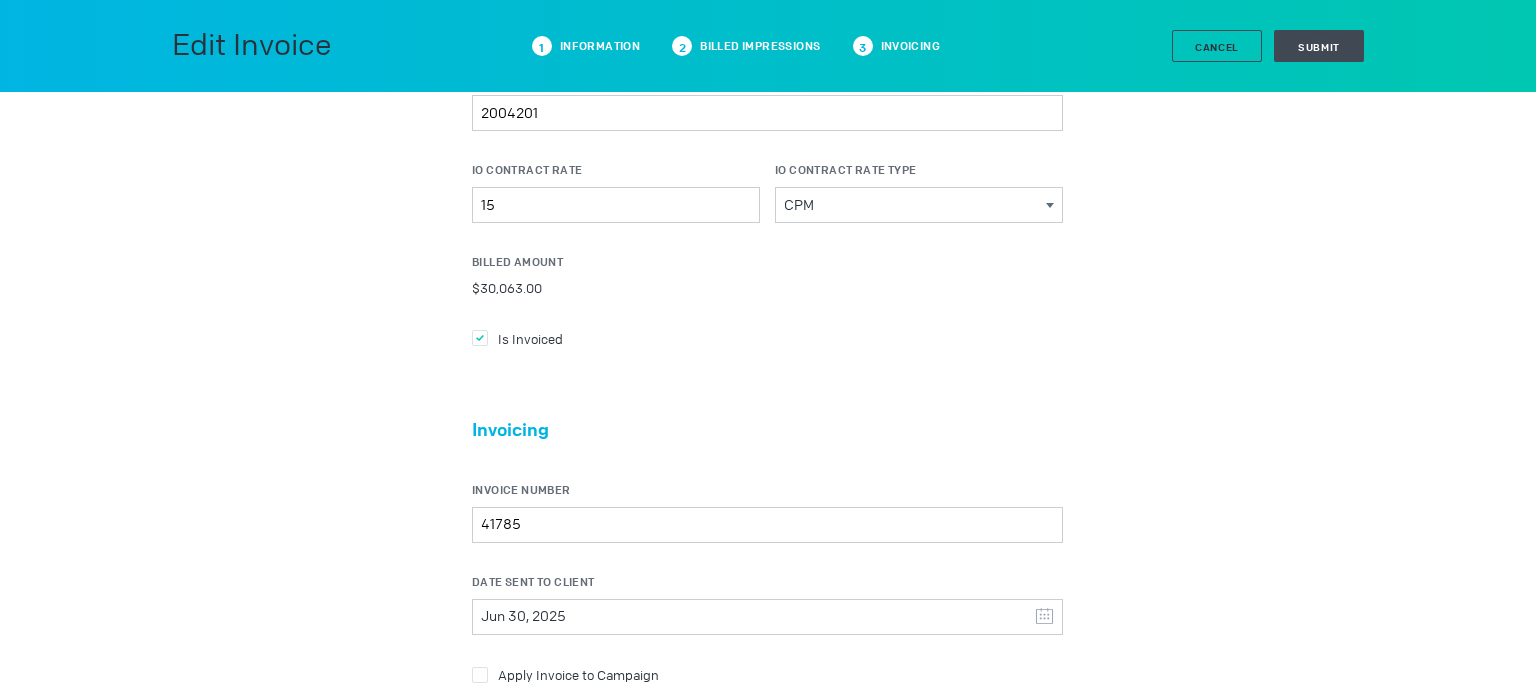 click on "Apply Invoice to Campaign" at bounding box center (530, 338) 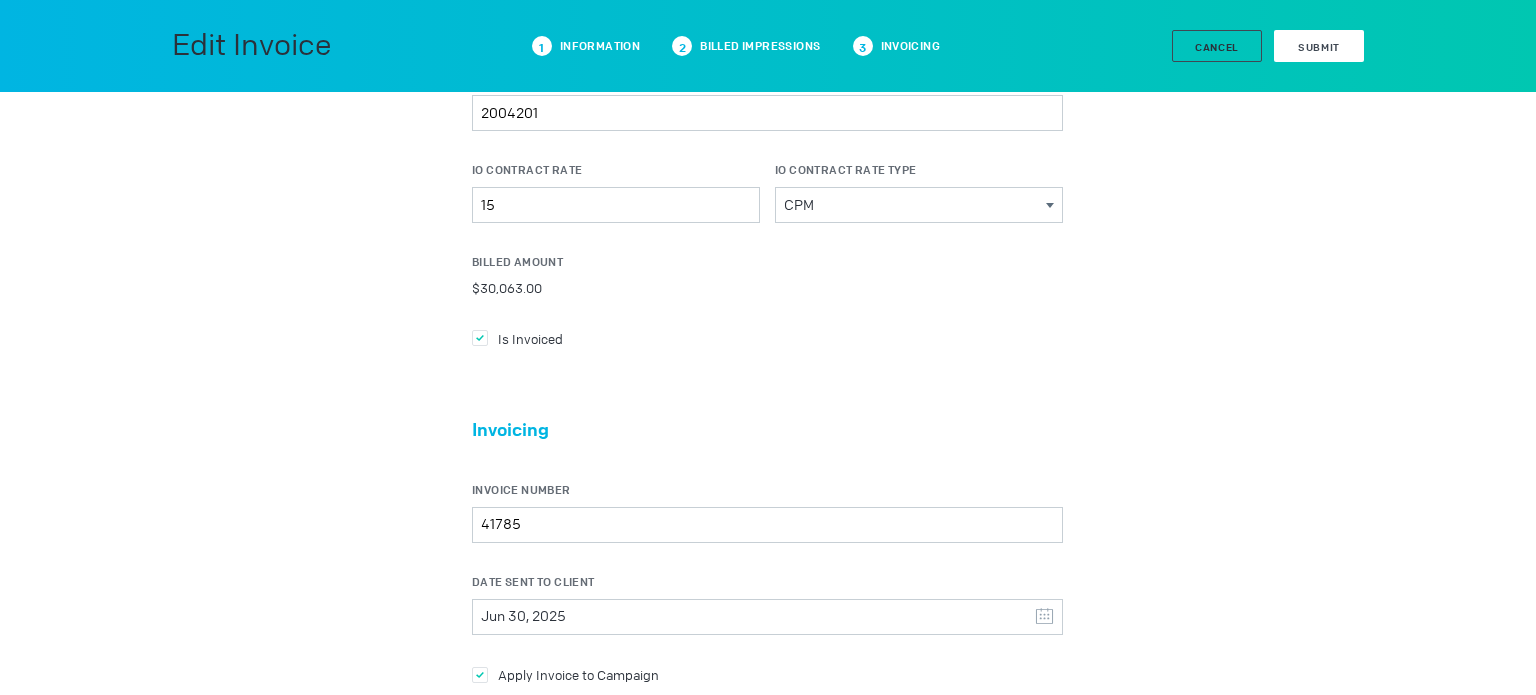 click on "Submit" at bounding box center [1319, 46] 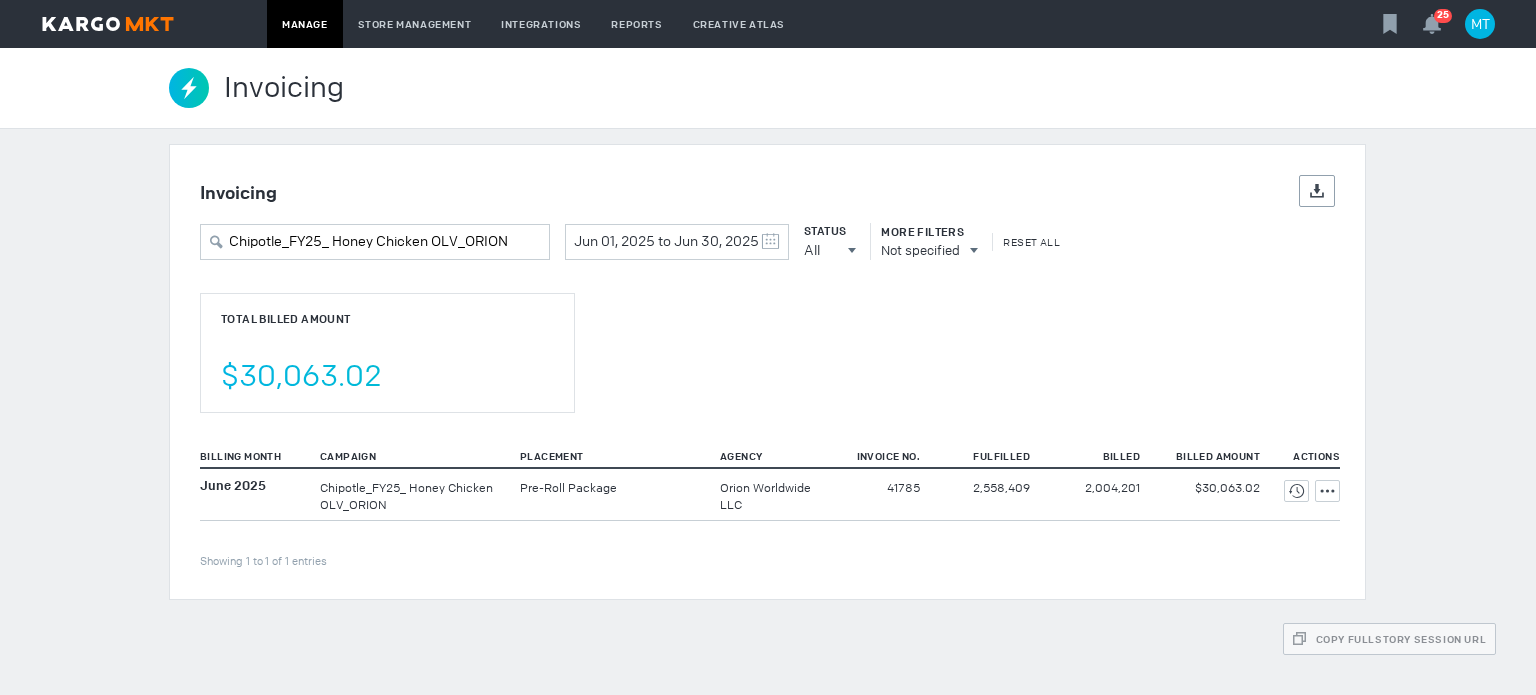 click on "Total Billed Amount $30,063.02" at bounding box center [387, 353] 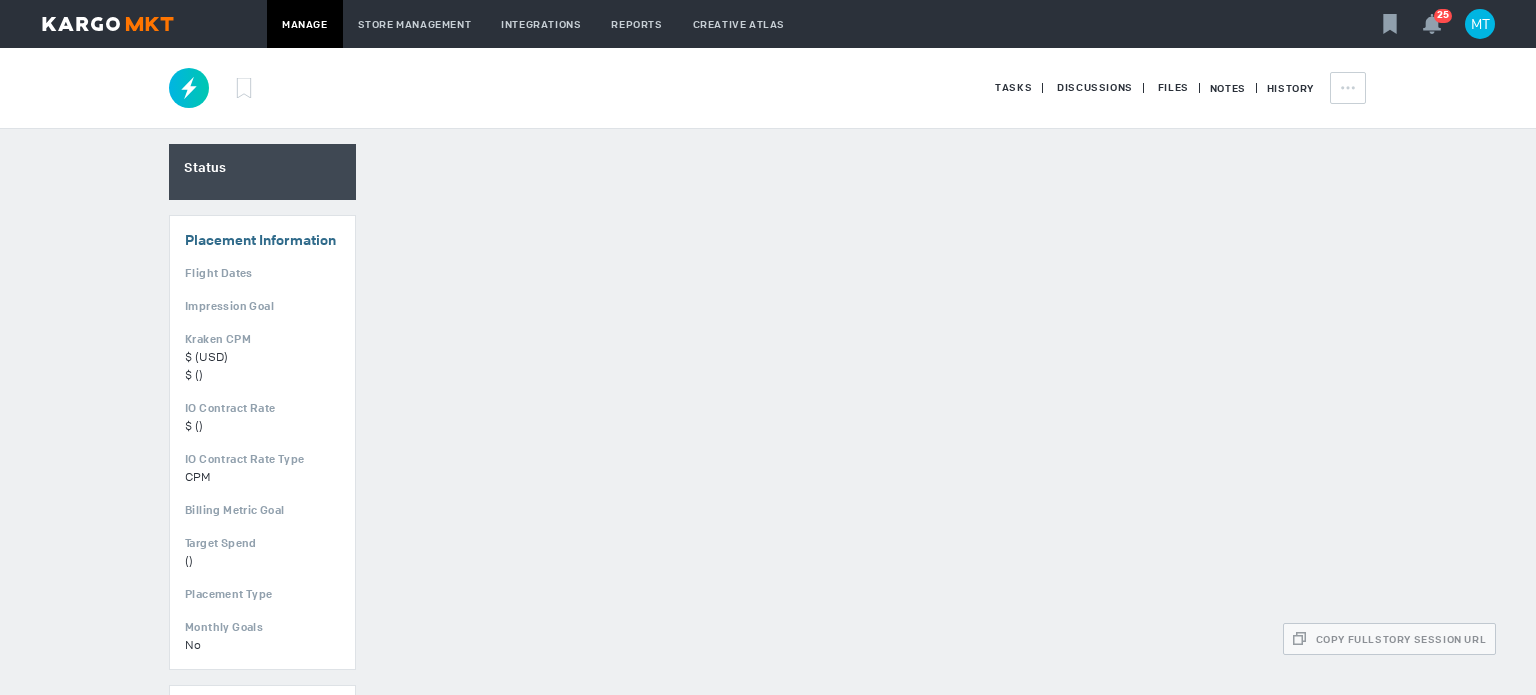scroll, scrollTop: 0, scrollLeft: 0, axis: both 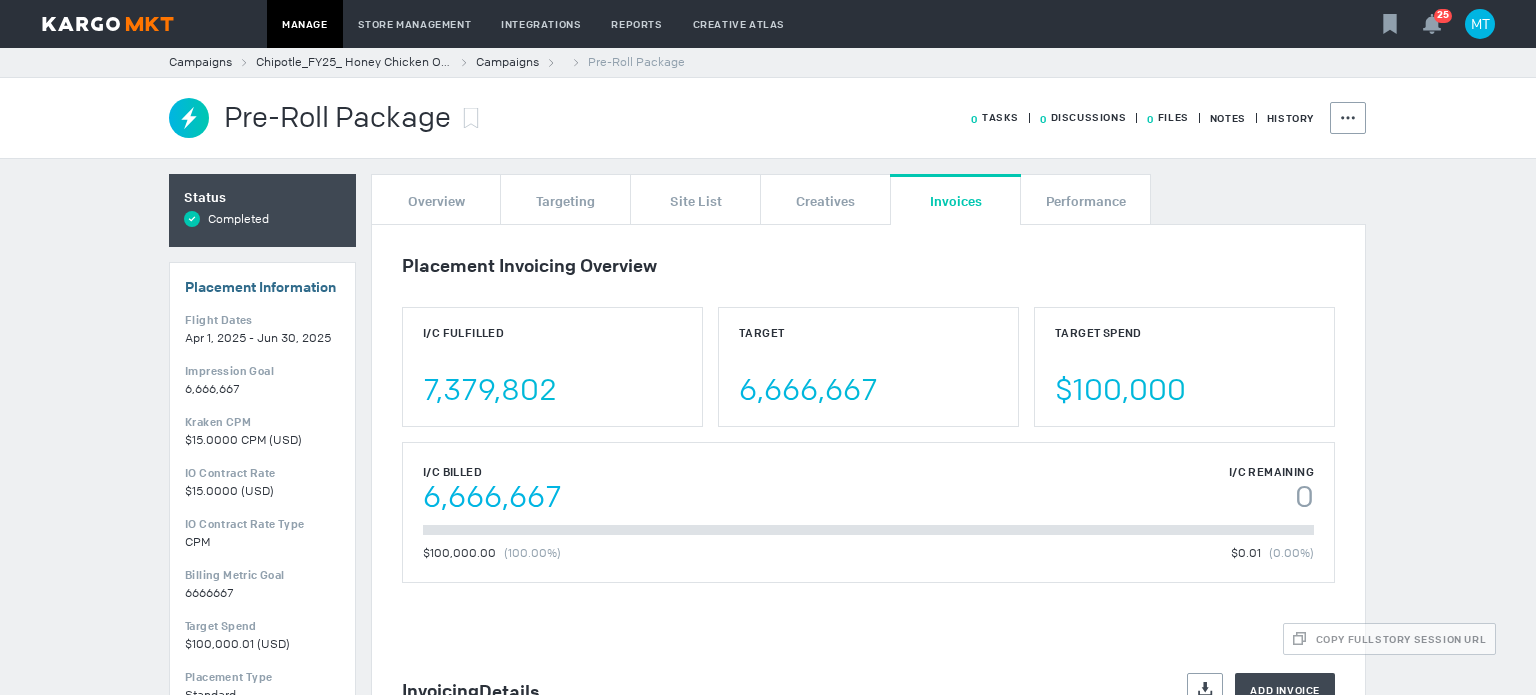 click on "Chipotle_FY25_ Honey Chicken OLV_ORION" at bounding box center (354, 62) 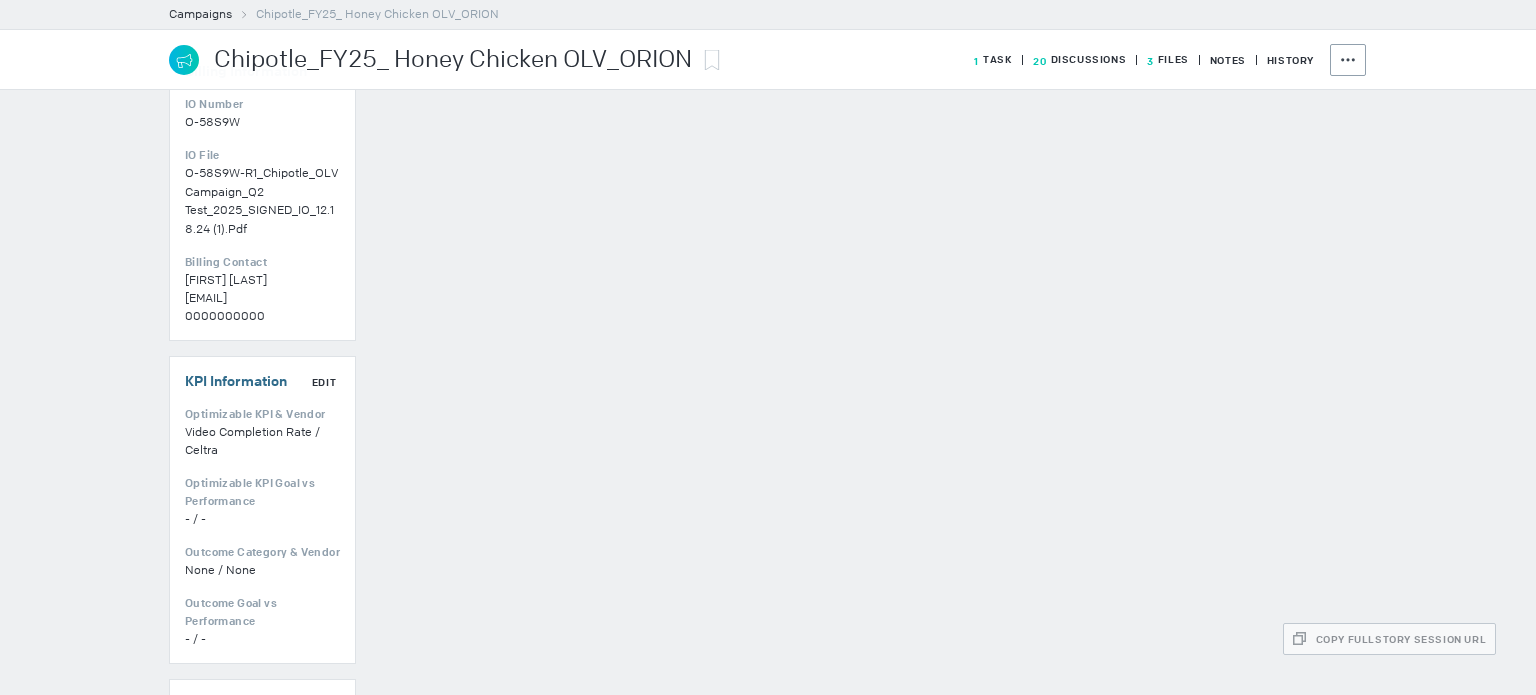scroll, scrollTop: 1166, scrollLeft: 0, axis: vertical 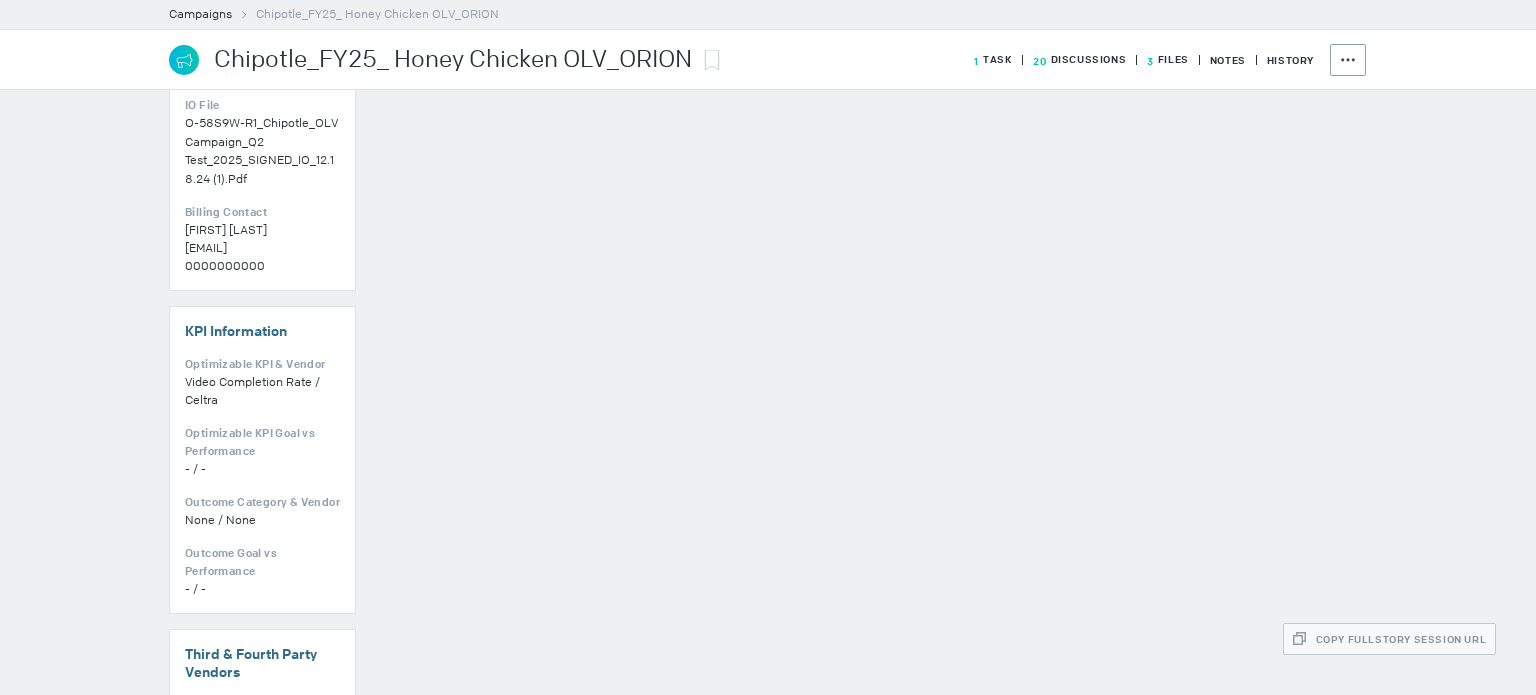 click on "3 Files" at bounding box center [993, 59] 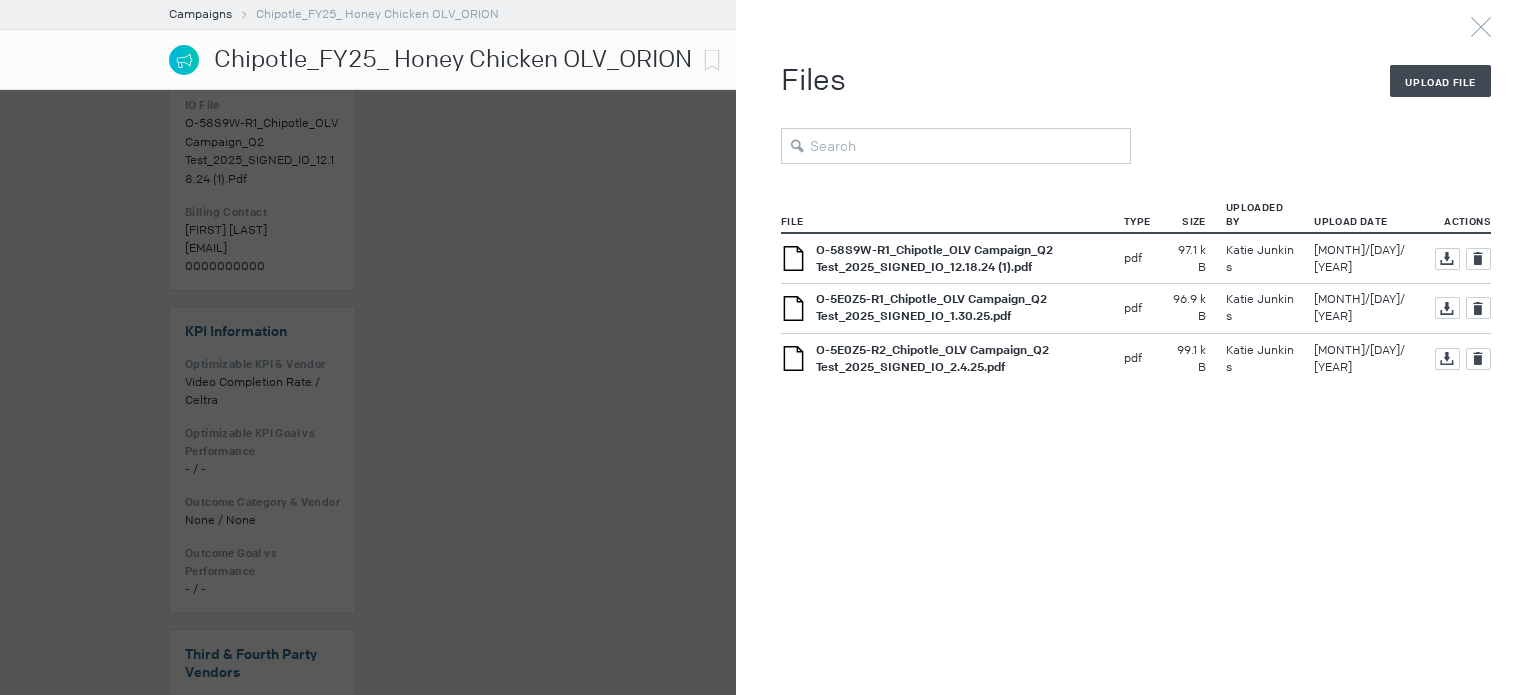 click on "O-5E0Z5-R2_Chipotle_OLV Campaign_Q2 Test_2025_SIGNED_IO_2.4.25.pdf" at bounding box center (934, 258) 